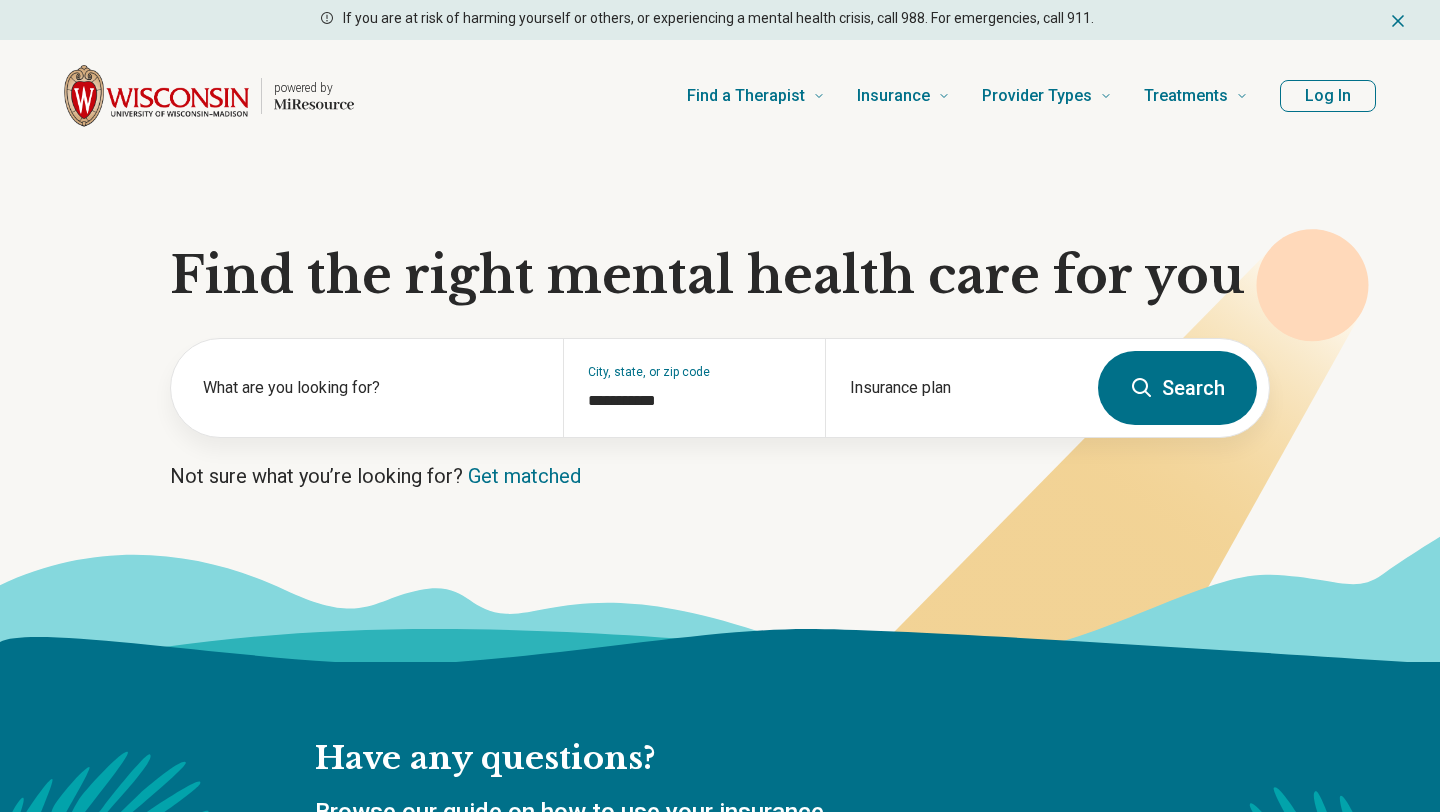 scroll, scrollTop: 0, scrollLeft: 0, axis: both 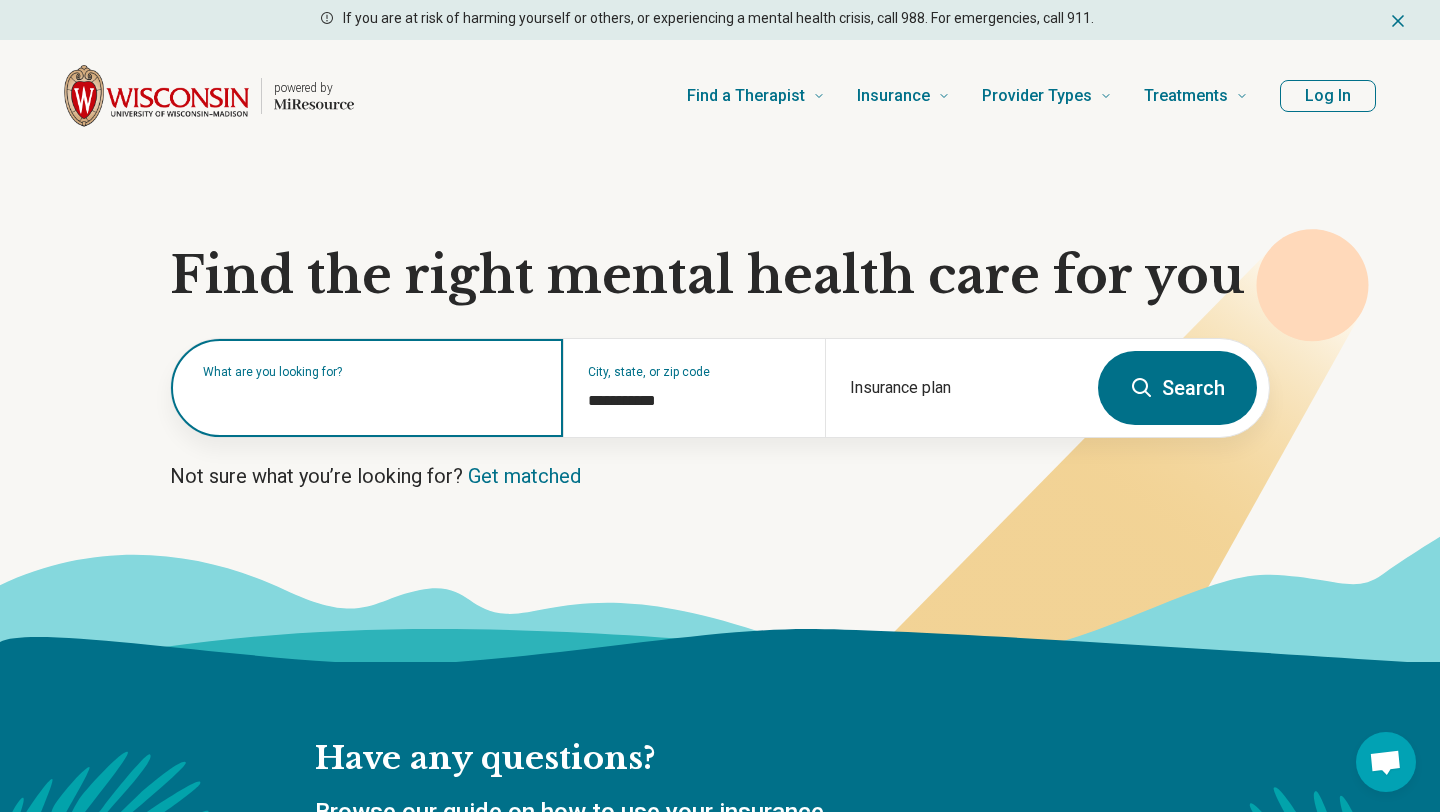 click on "What are you looking for?" at bounding box center (367, 388) 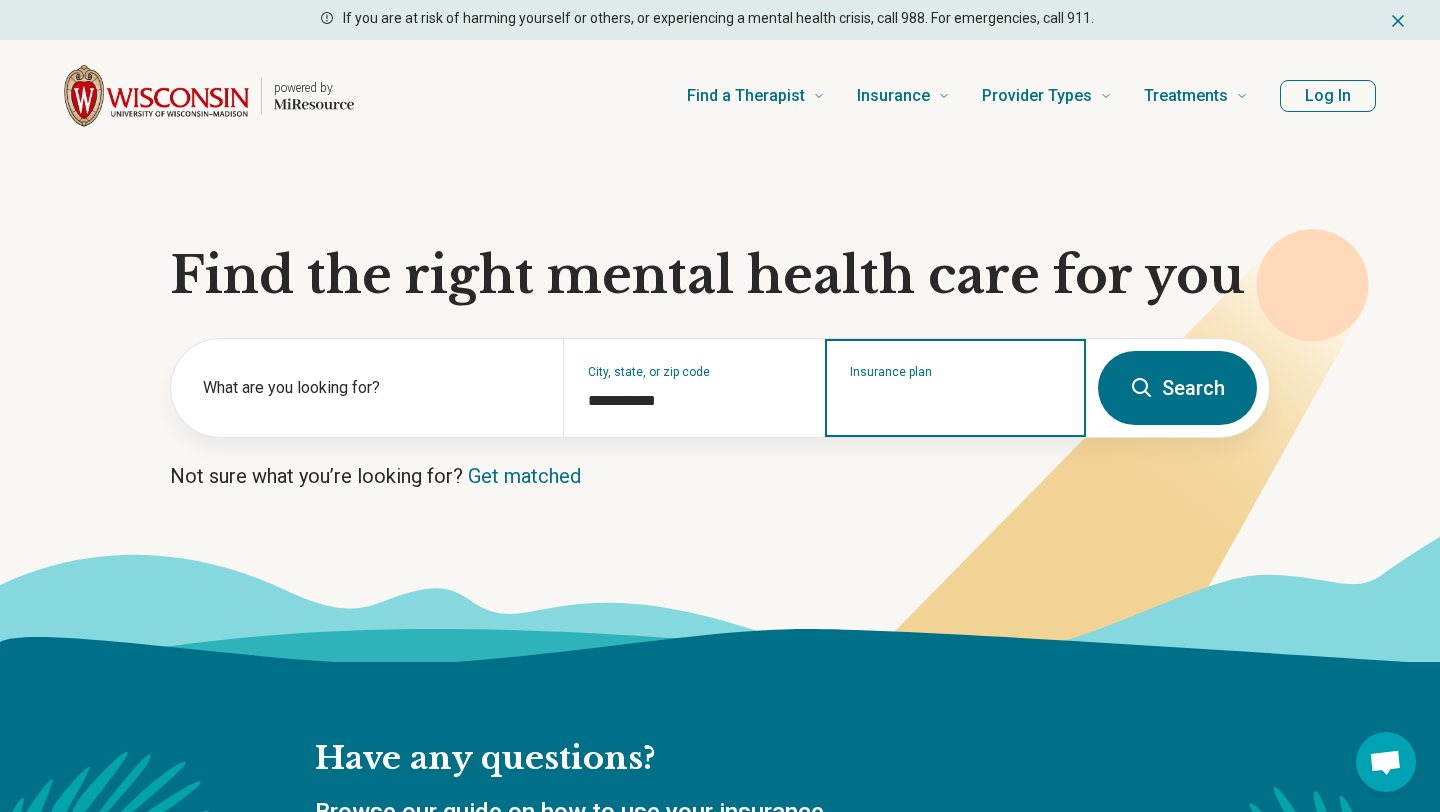 click on "Insurance plan" at bounding box center [956, 401] 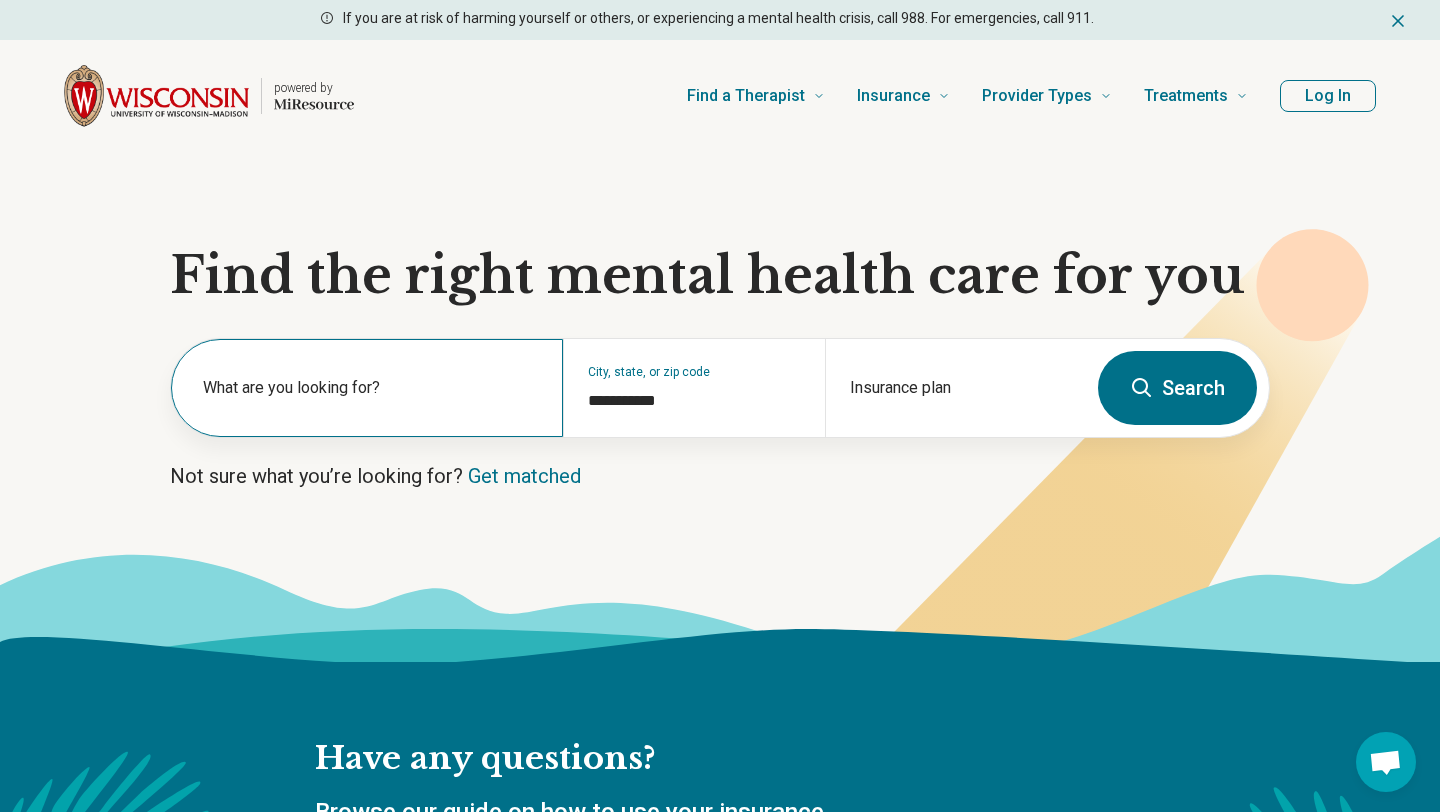 click on "What are you looking for?" at bounding box center [367, 388] 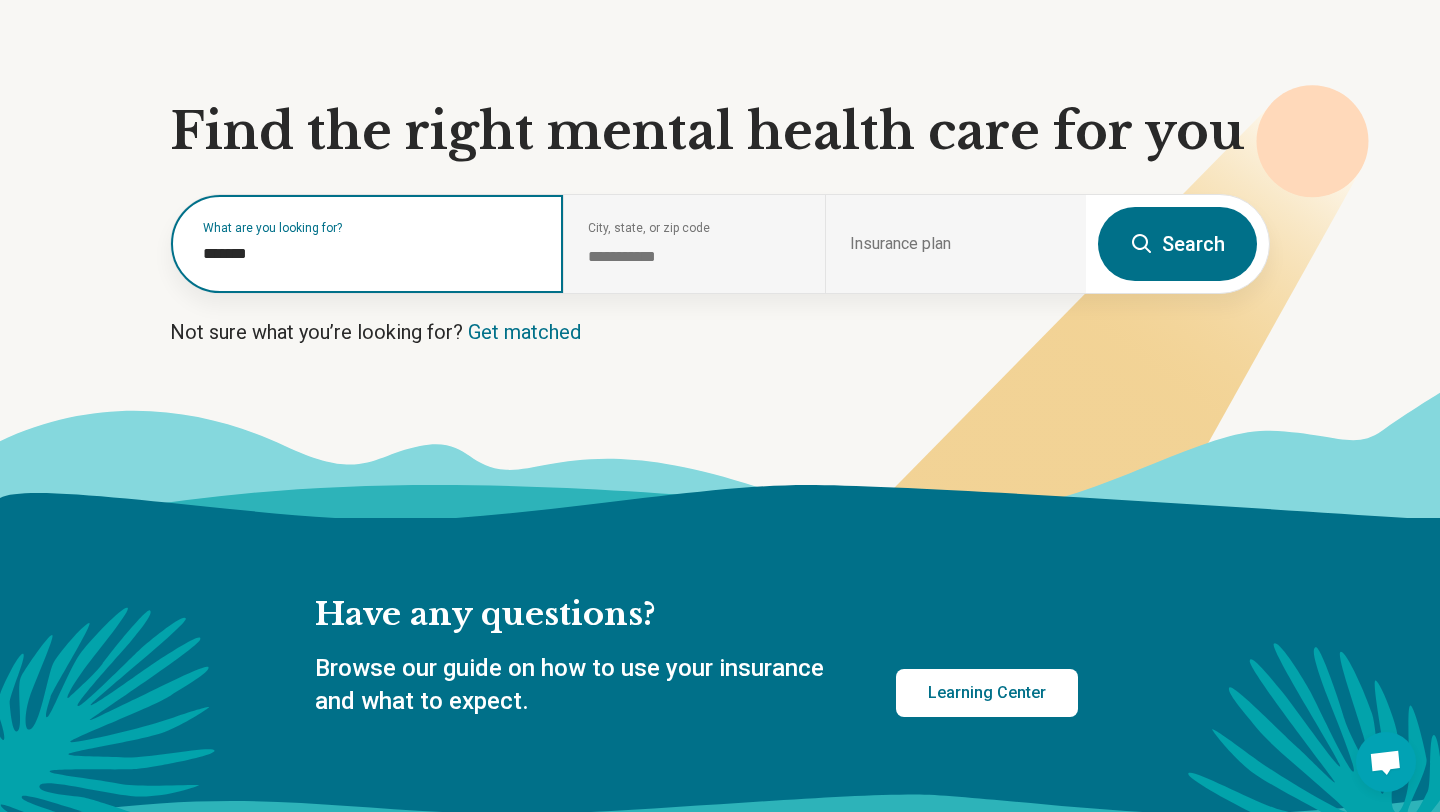 scroll, scrollTop: 0, scrollLeft: 0, axis: both 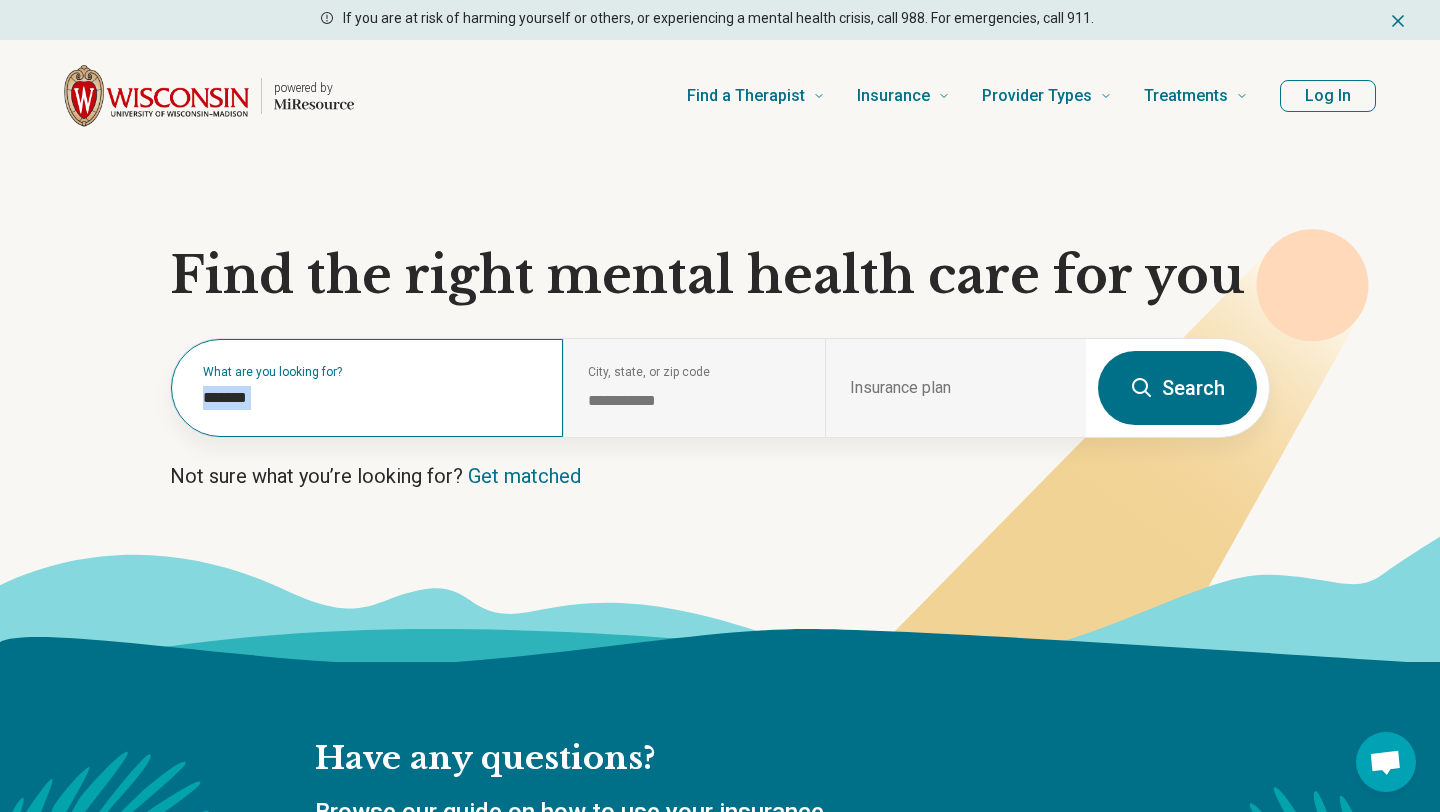 drag, startPoint x: 383, startPoint y: 414, endPoint x: 200, endPoint y: 393, distance: 184.20097 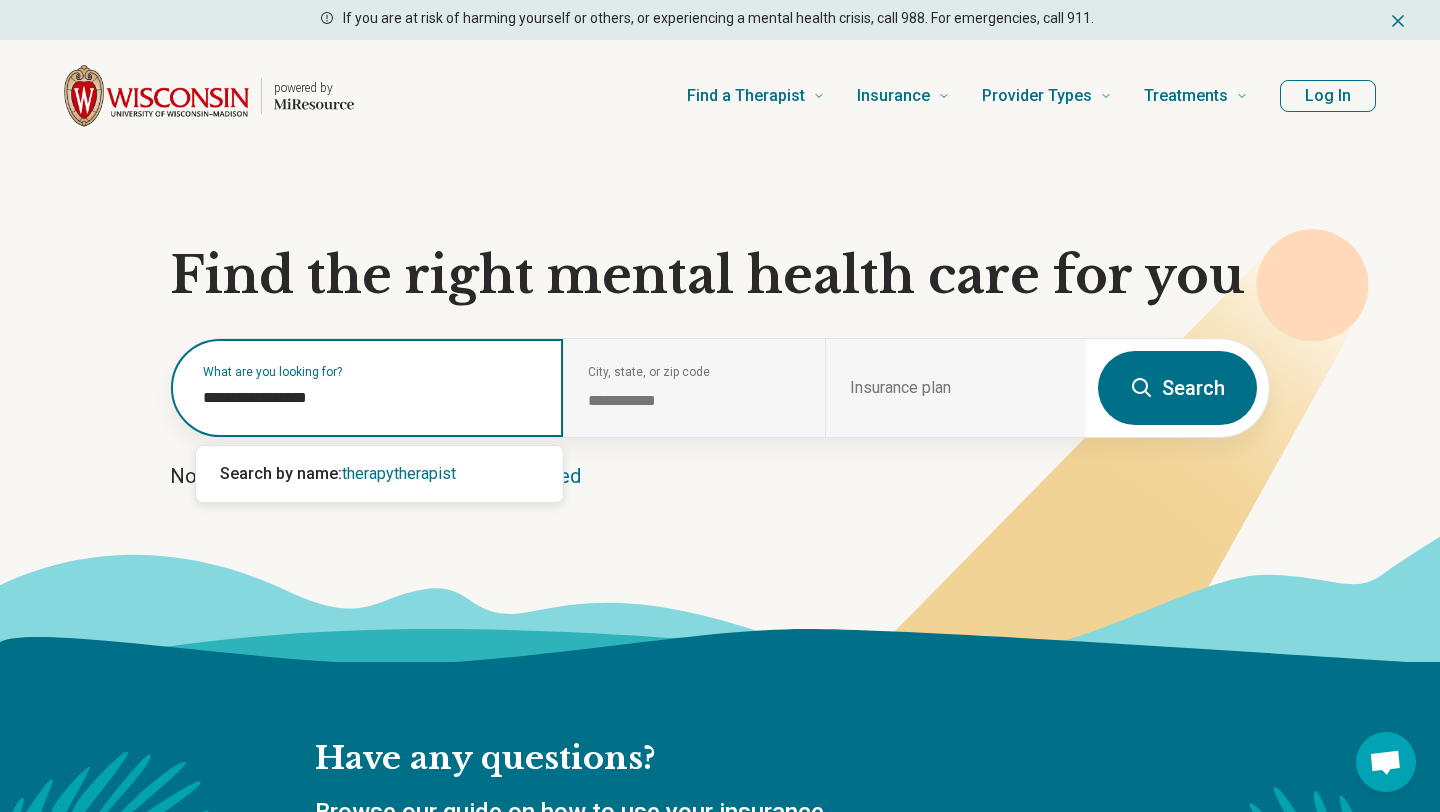 drag, startPoint x: 254, startPoint y: 391, endPoint x: 165, endPoint y: 387, distance: 89.08984 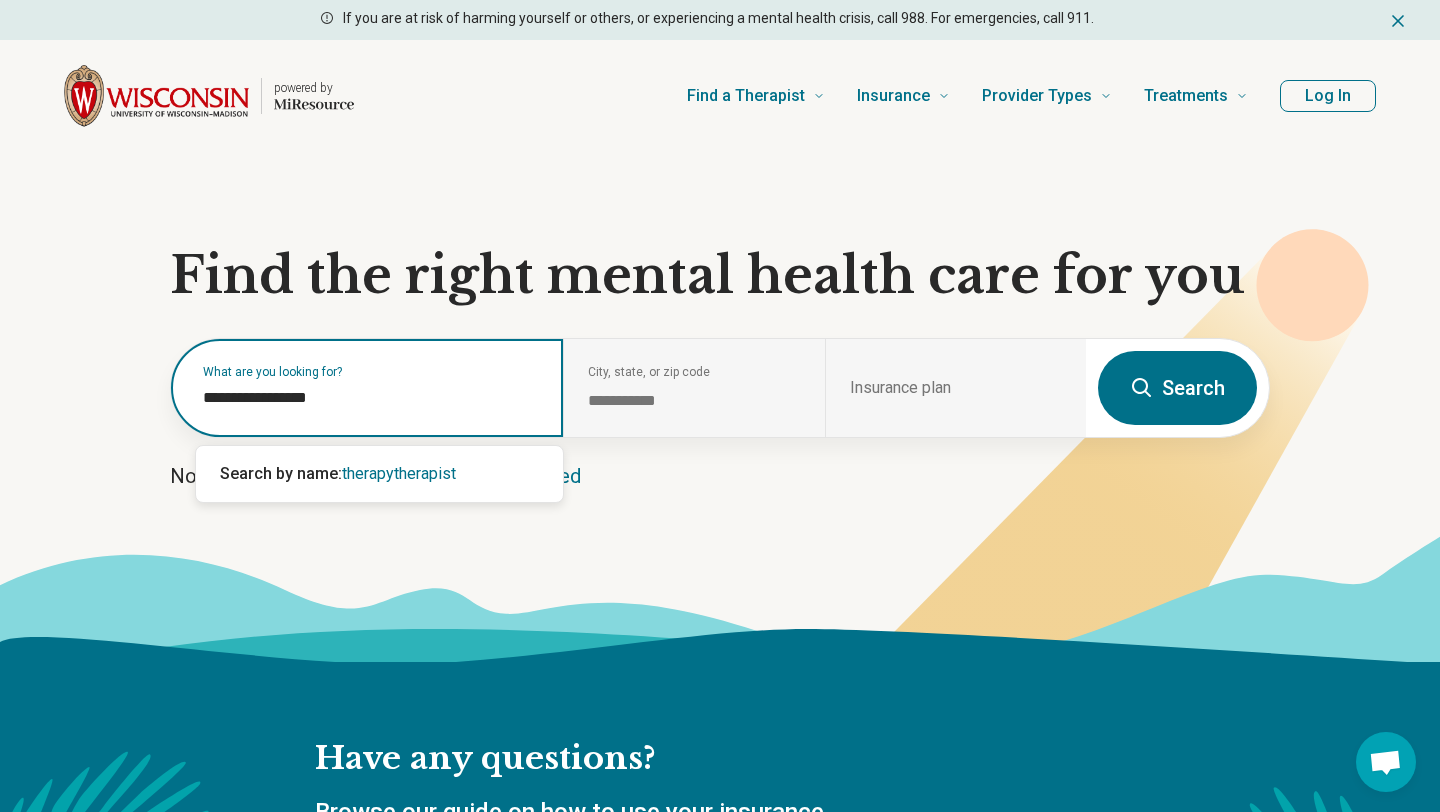 click on "**********" at bounding box center (720, 407) 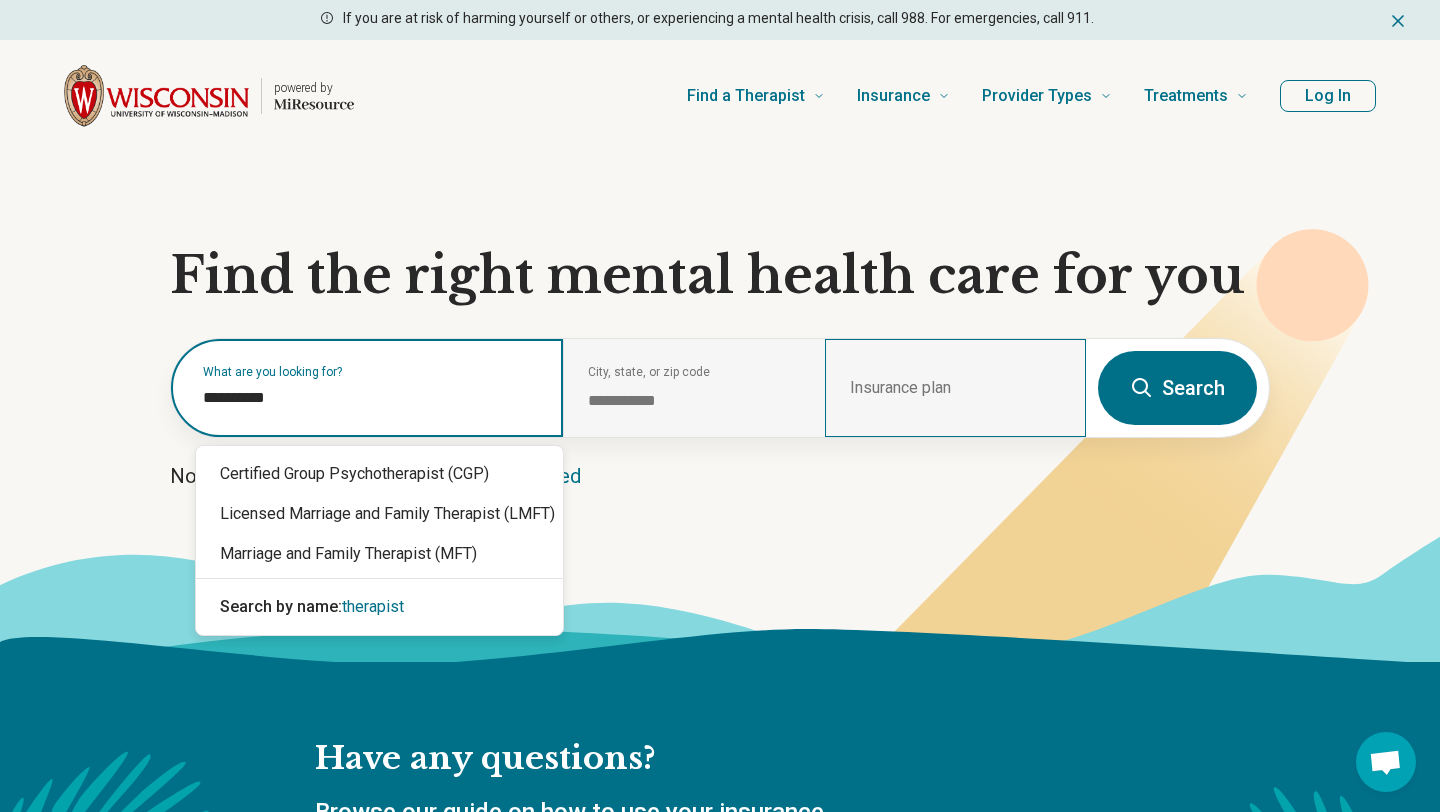 type on "*********" 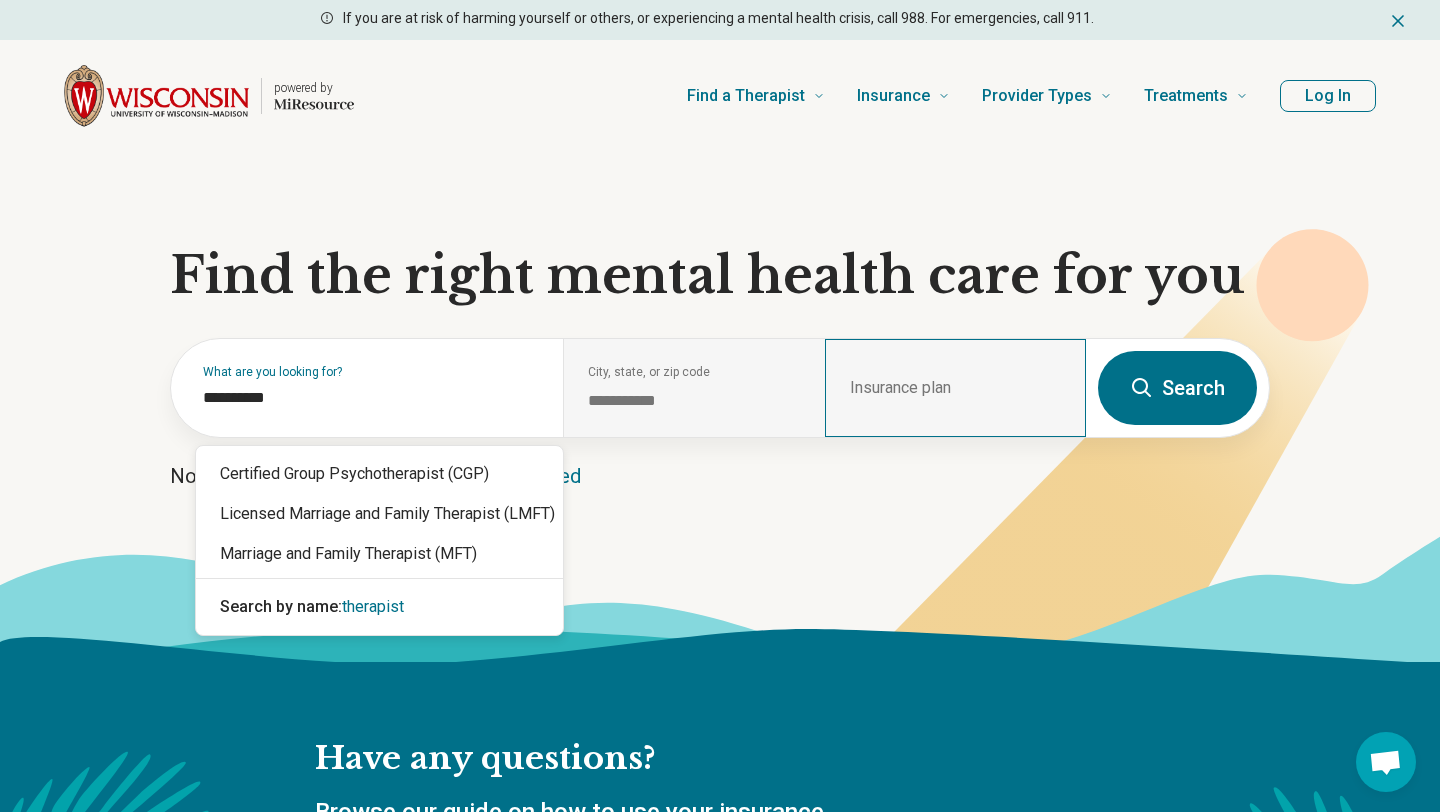 click on "Insurance plan" at bounding box center (955, 388) 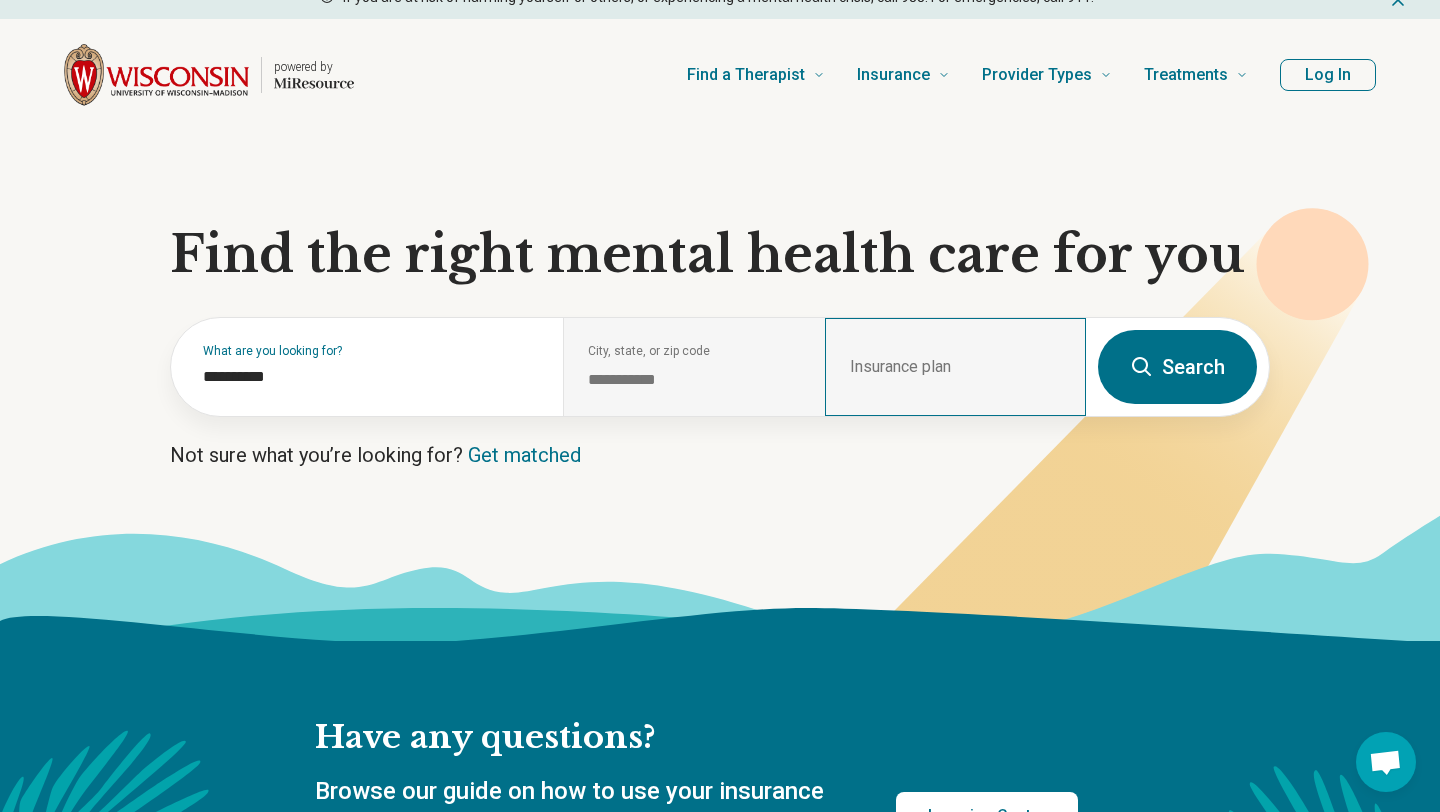 scroll, scrollTop: 39, scrollLeft: 0, axis: vertical 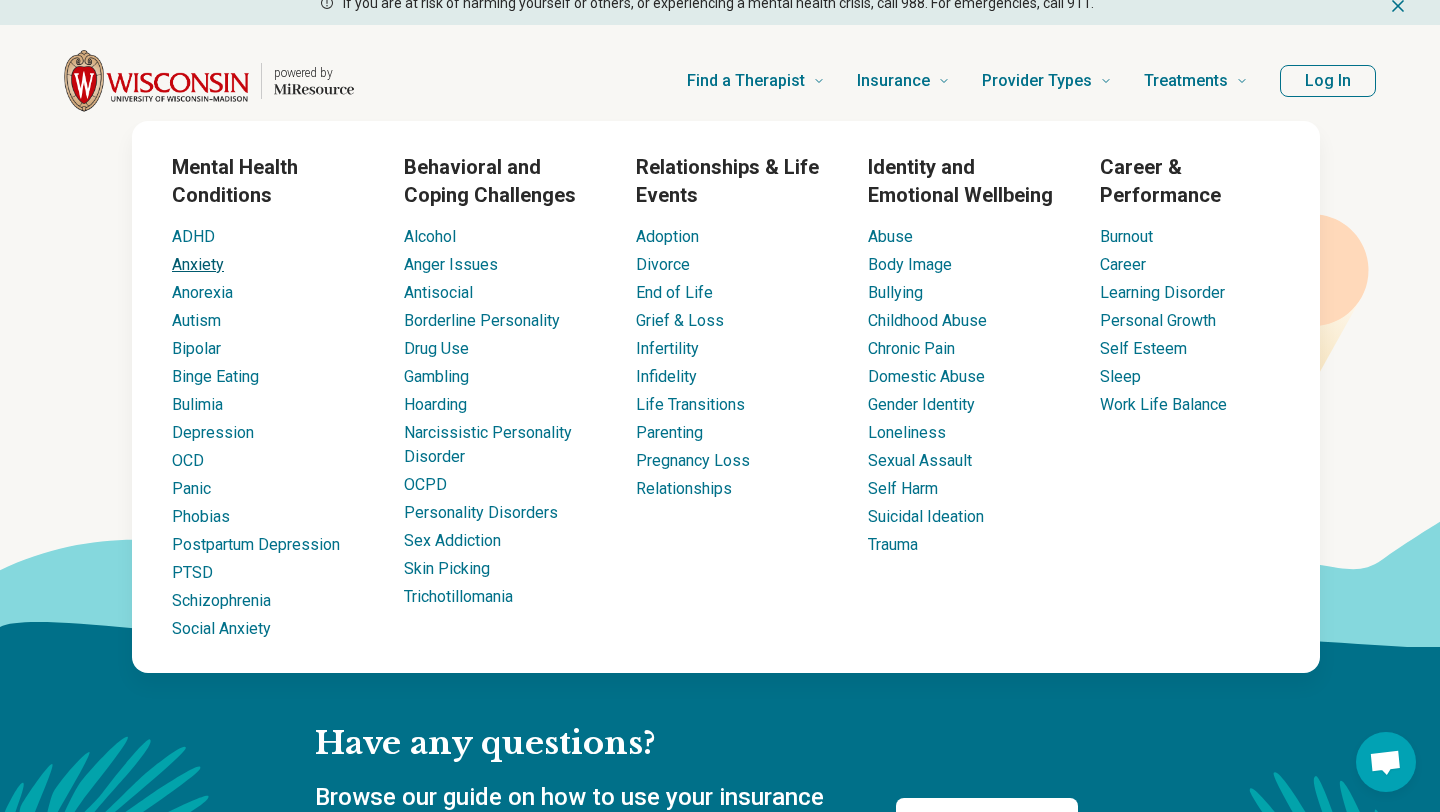 click on "Anxiety" at bounding box center [198, 264] 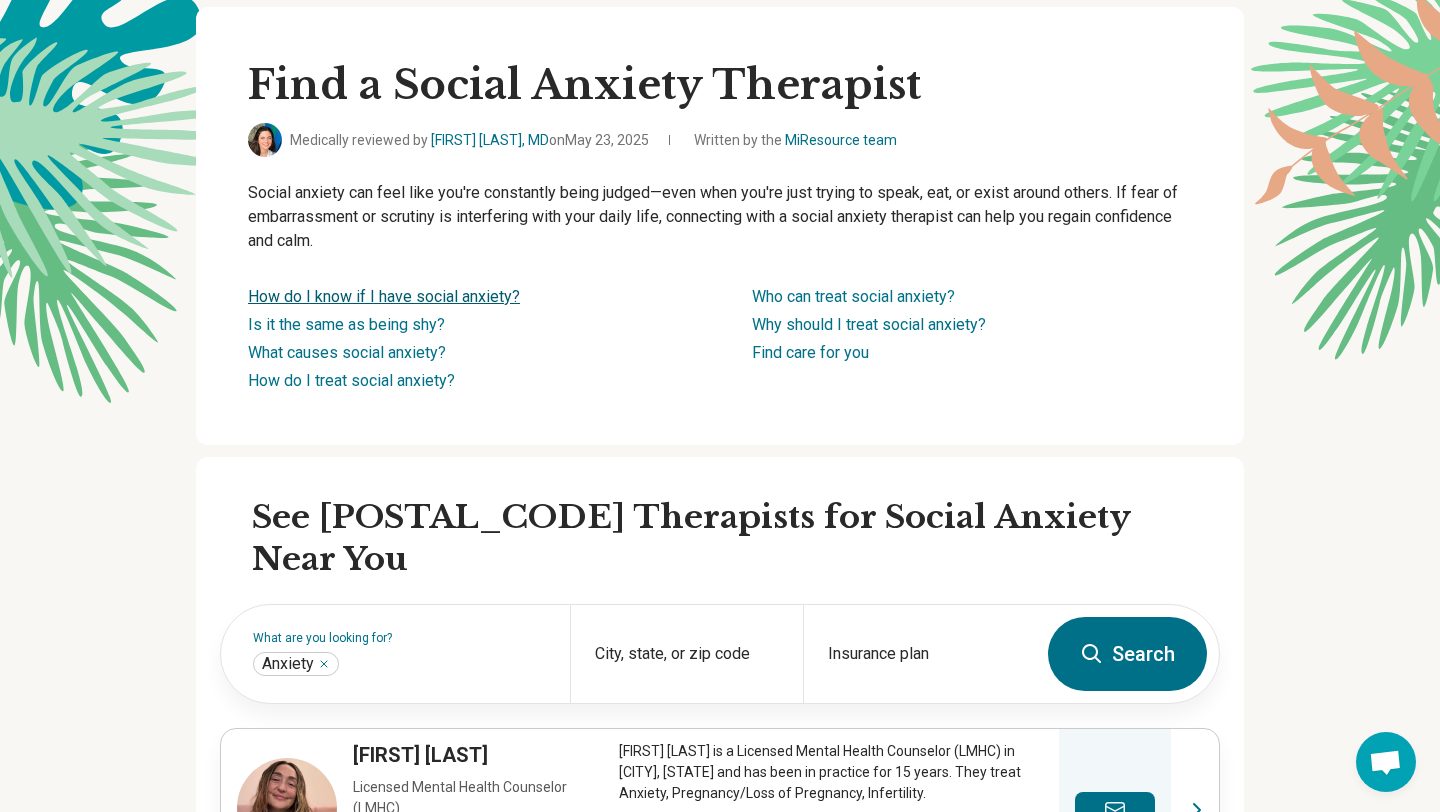 scroll, scrollTop: 177, scrollLeft: 0, axis: vertical 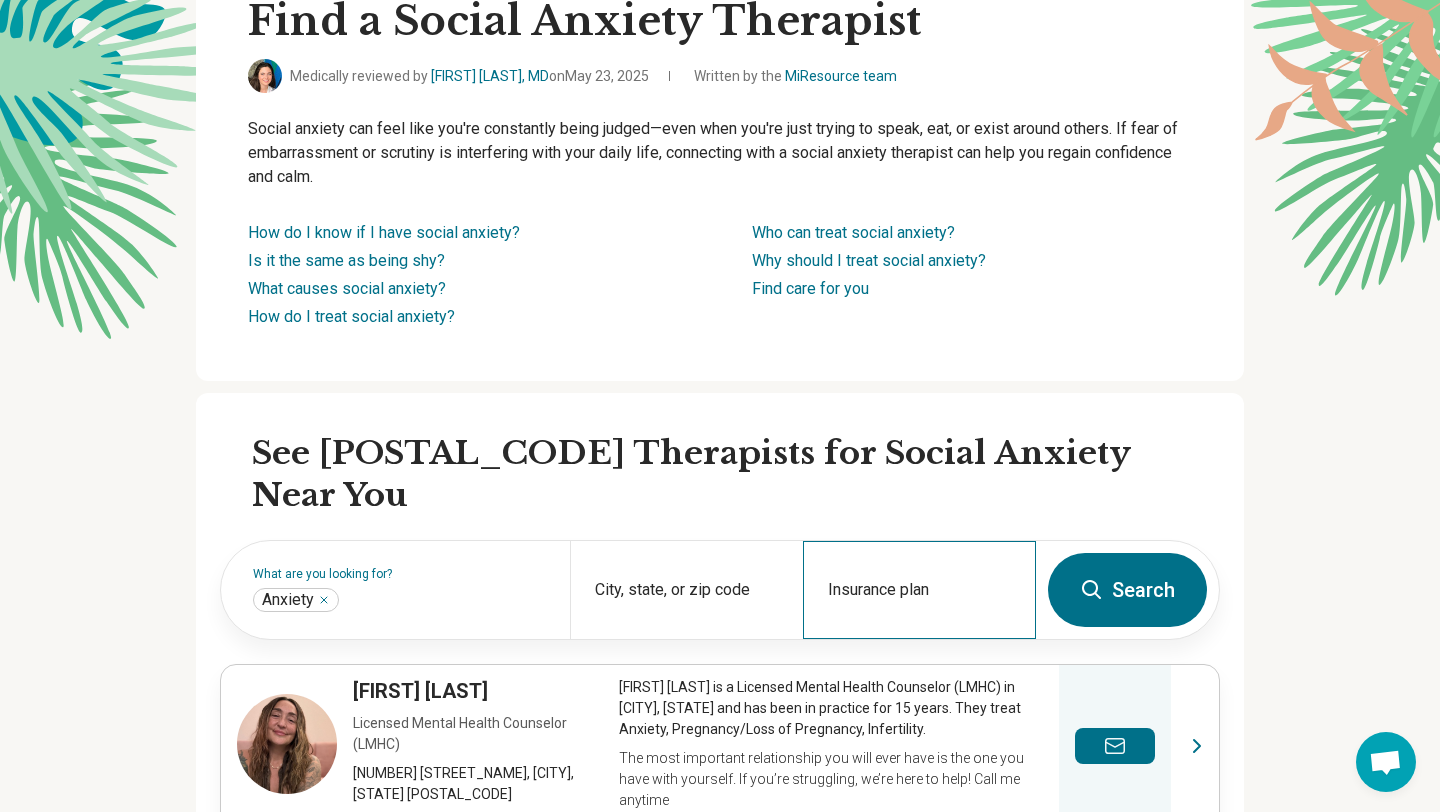 click on "Insurance plan" at bounding box center [919, 590] 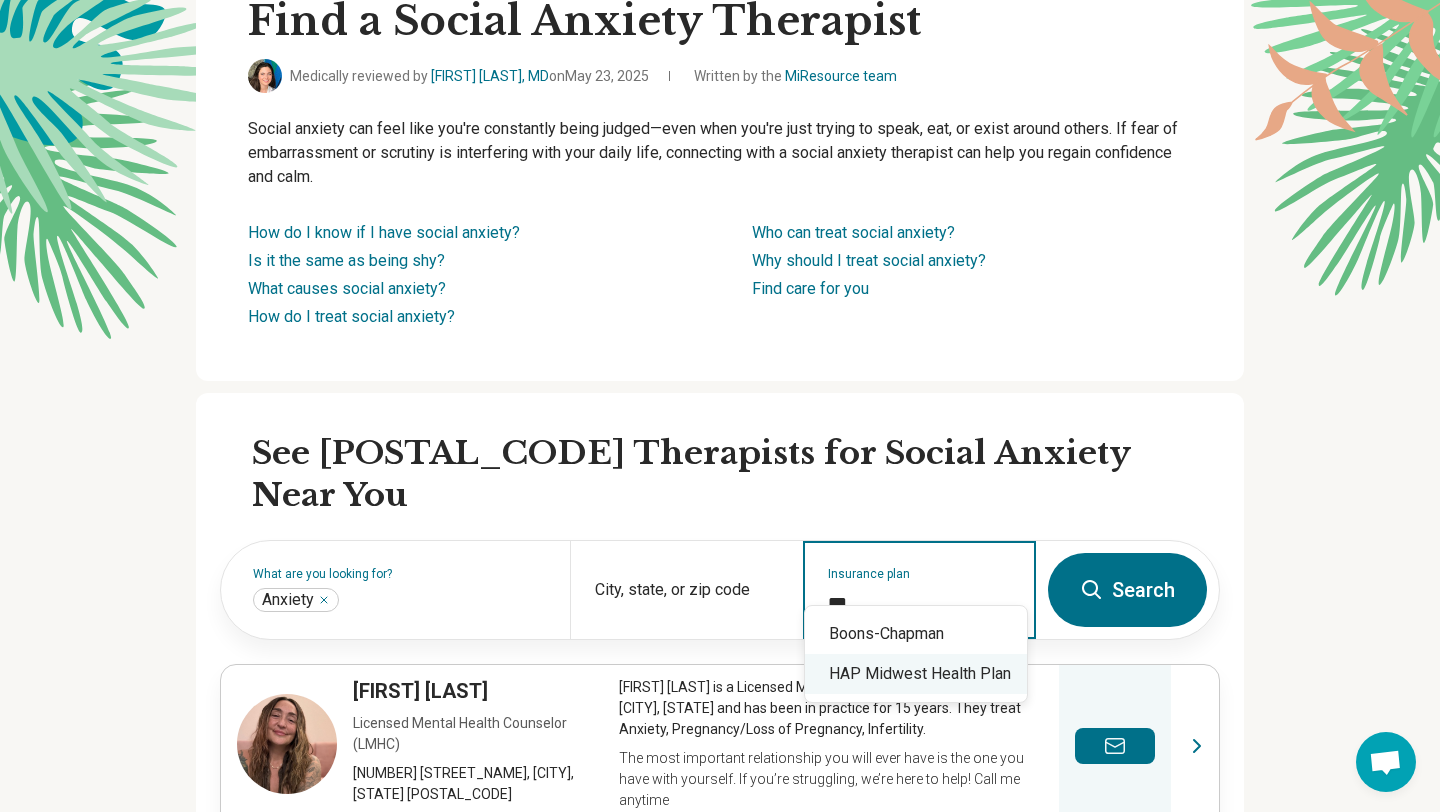 click on "HAP Midwest Health Plan" at bounding box center [916, 674] 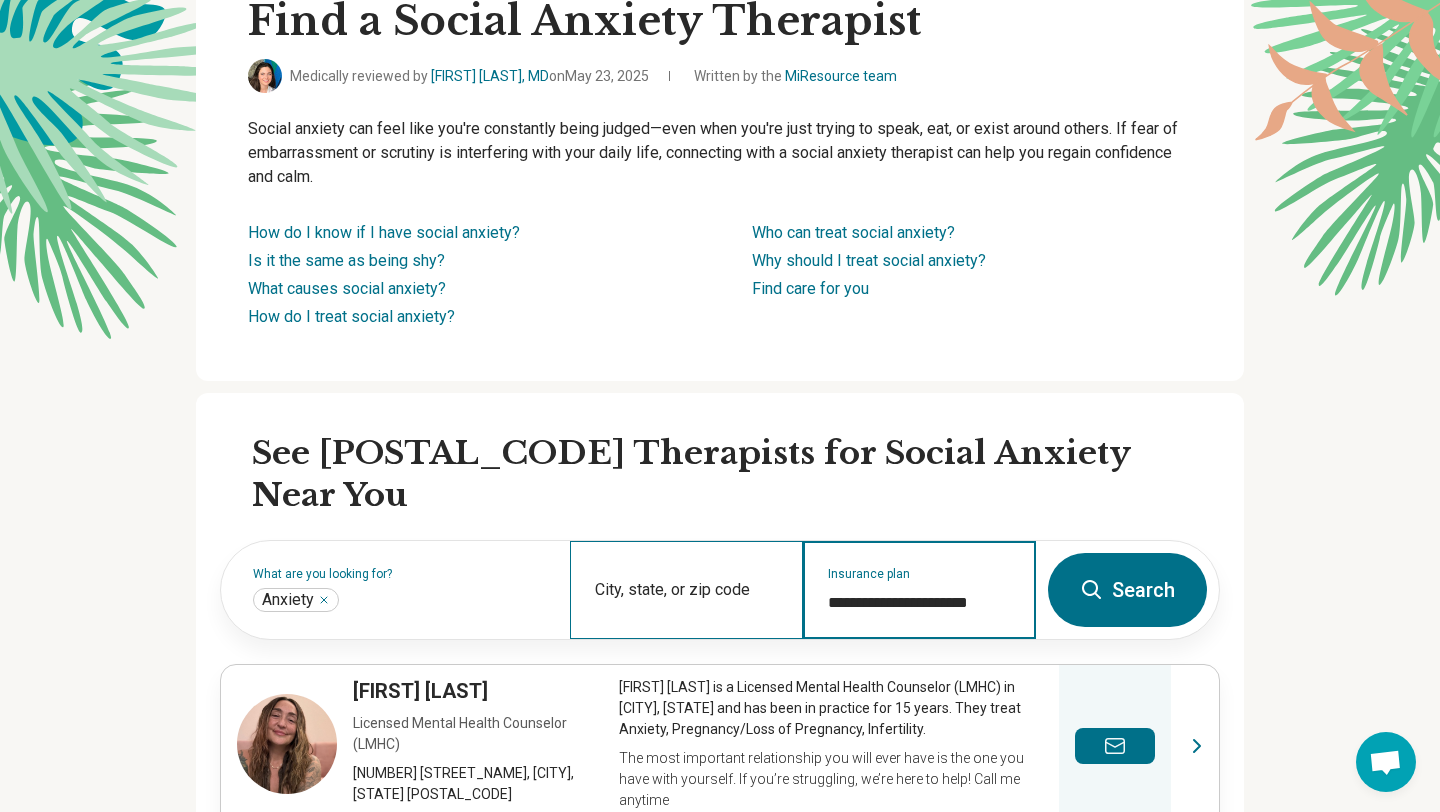 type on "**********" 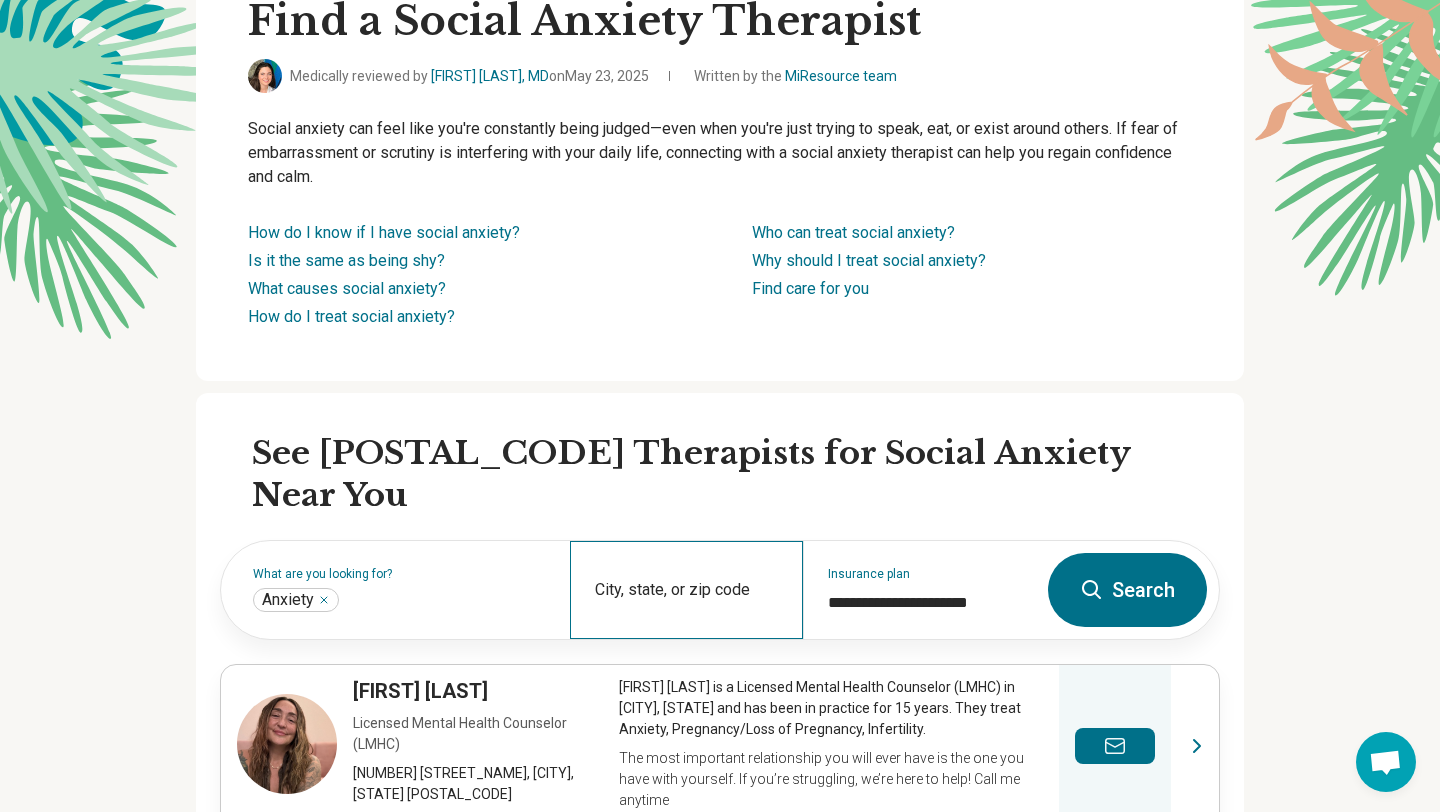 click on "City, state, or zip code" at bounding box center (686, 590) 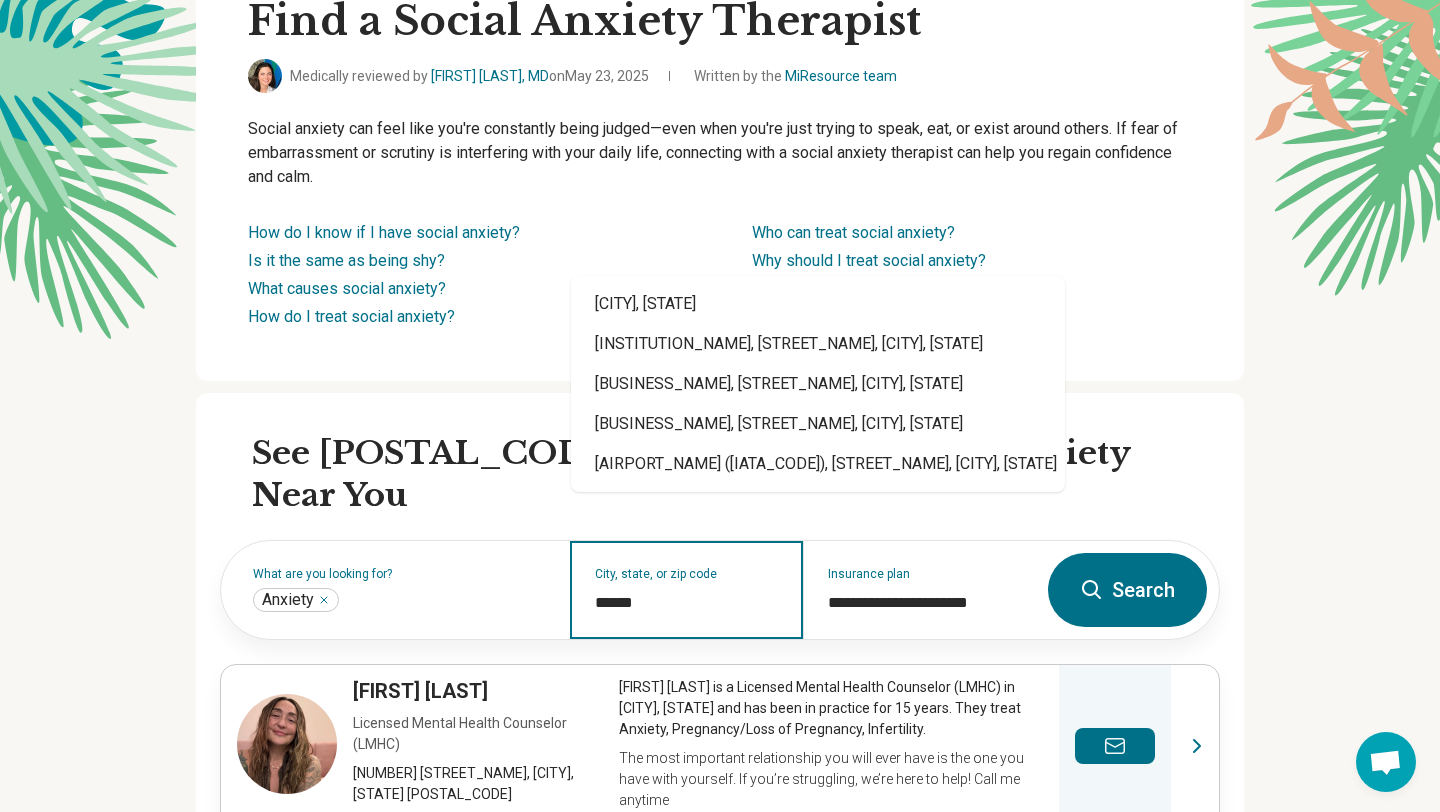type on "*******" 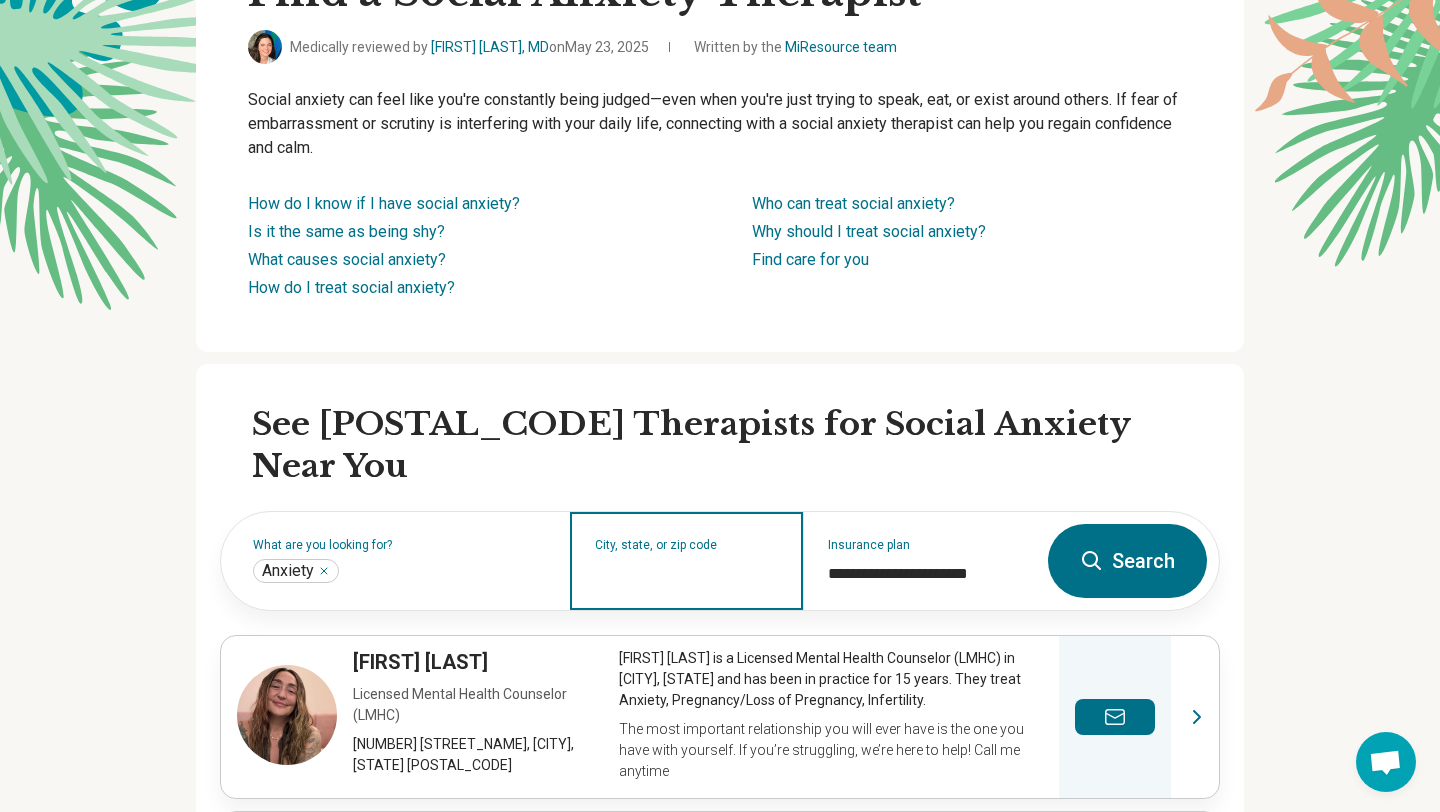 scroll, scrollTop: 198, scrollLeft: 0, axis: vertical 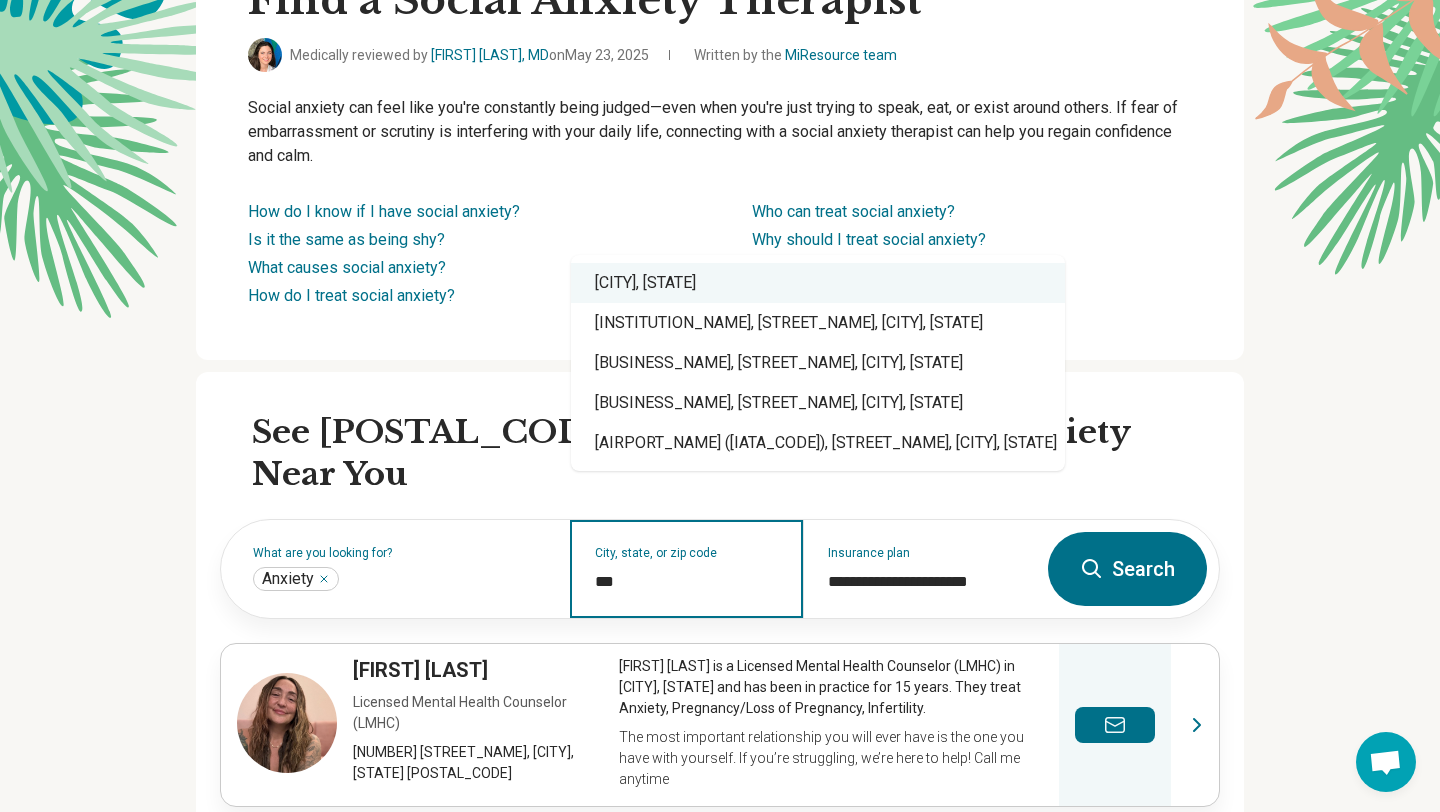click on "[CITY], [STATE]" at bounding box center (818, 283) 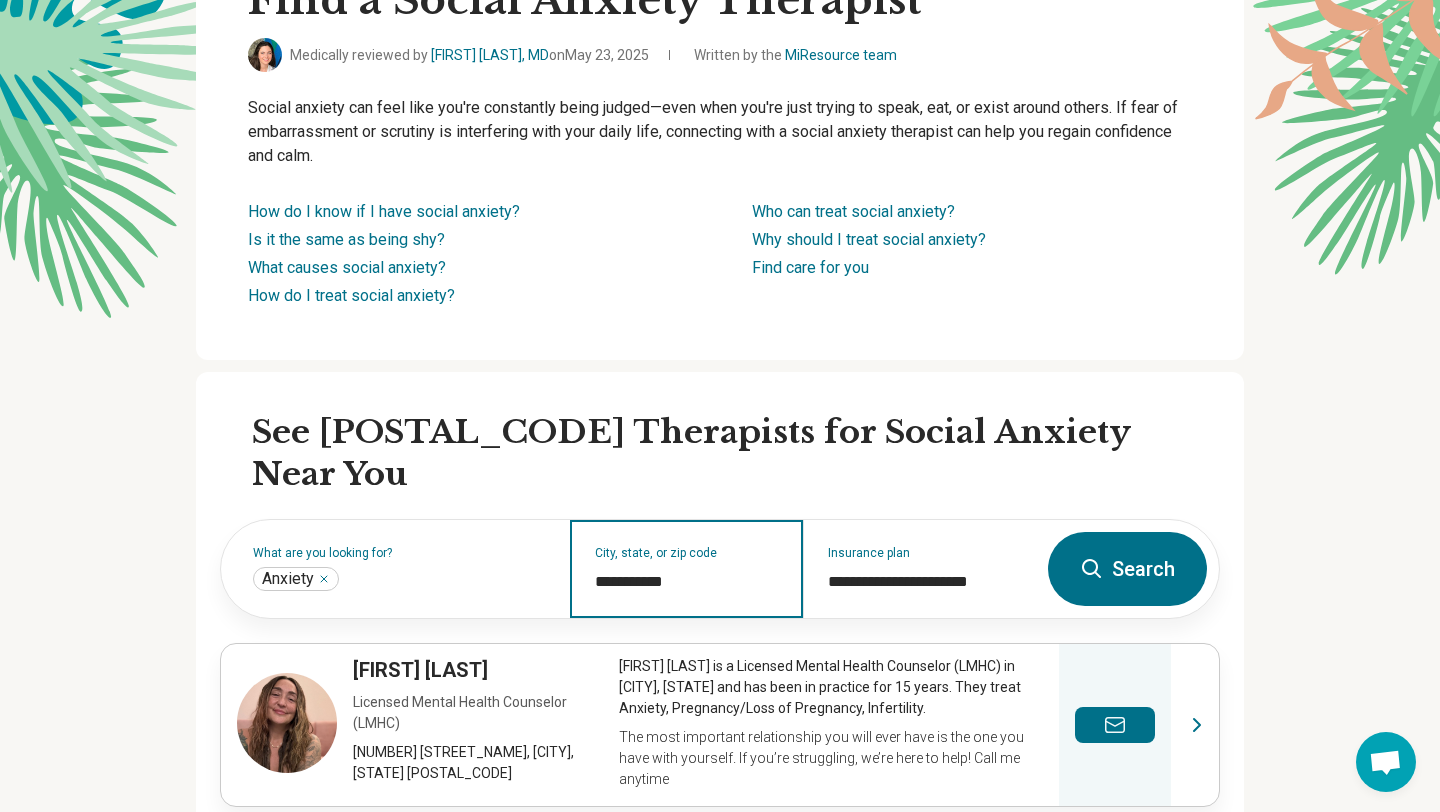 type on "**********" 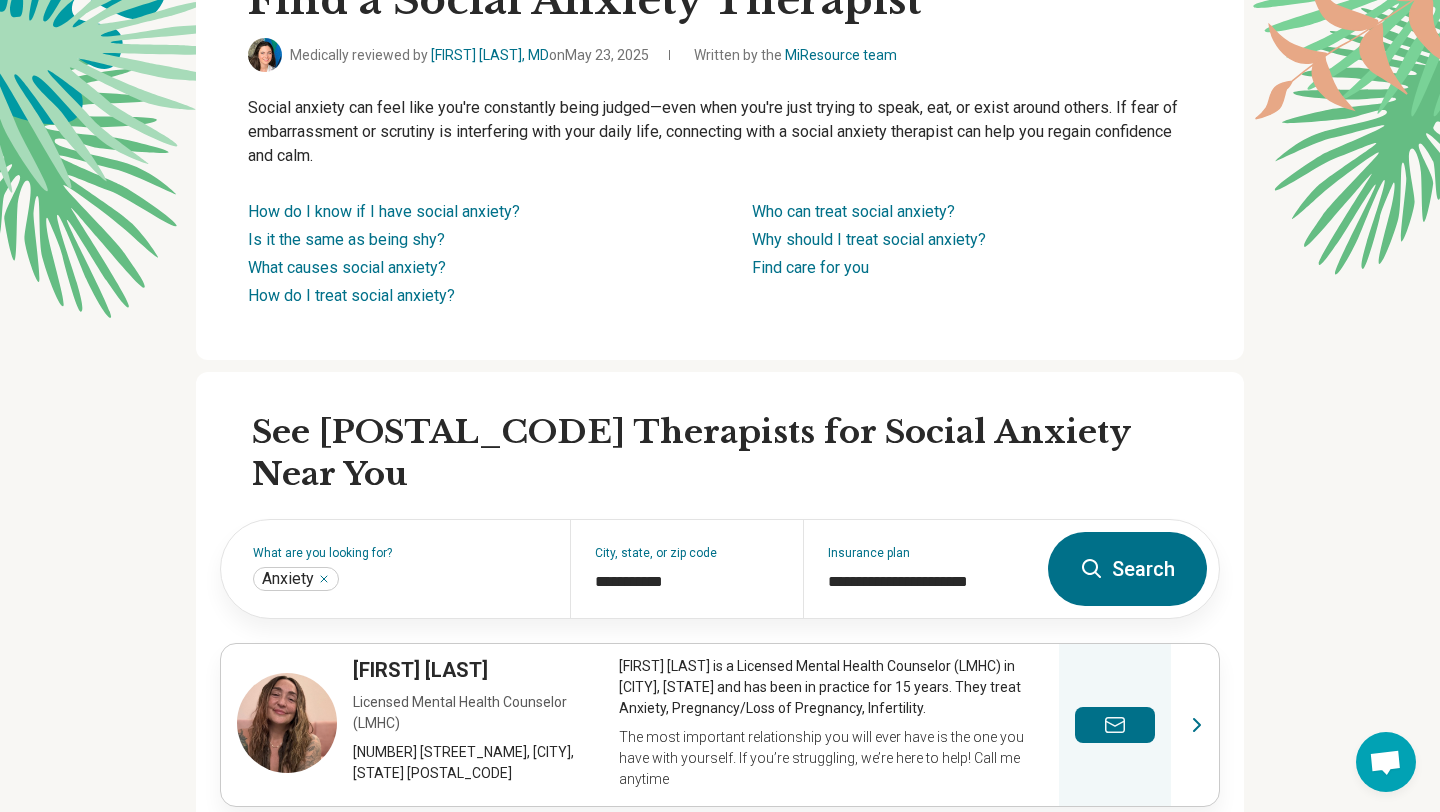 click on "Search" at bounding box center [1127, 569] 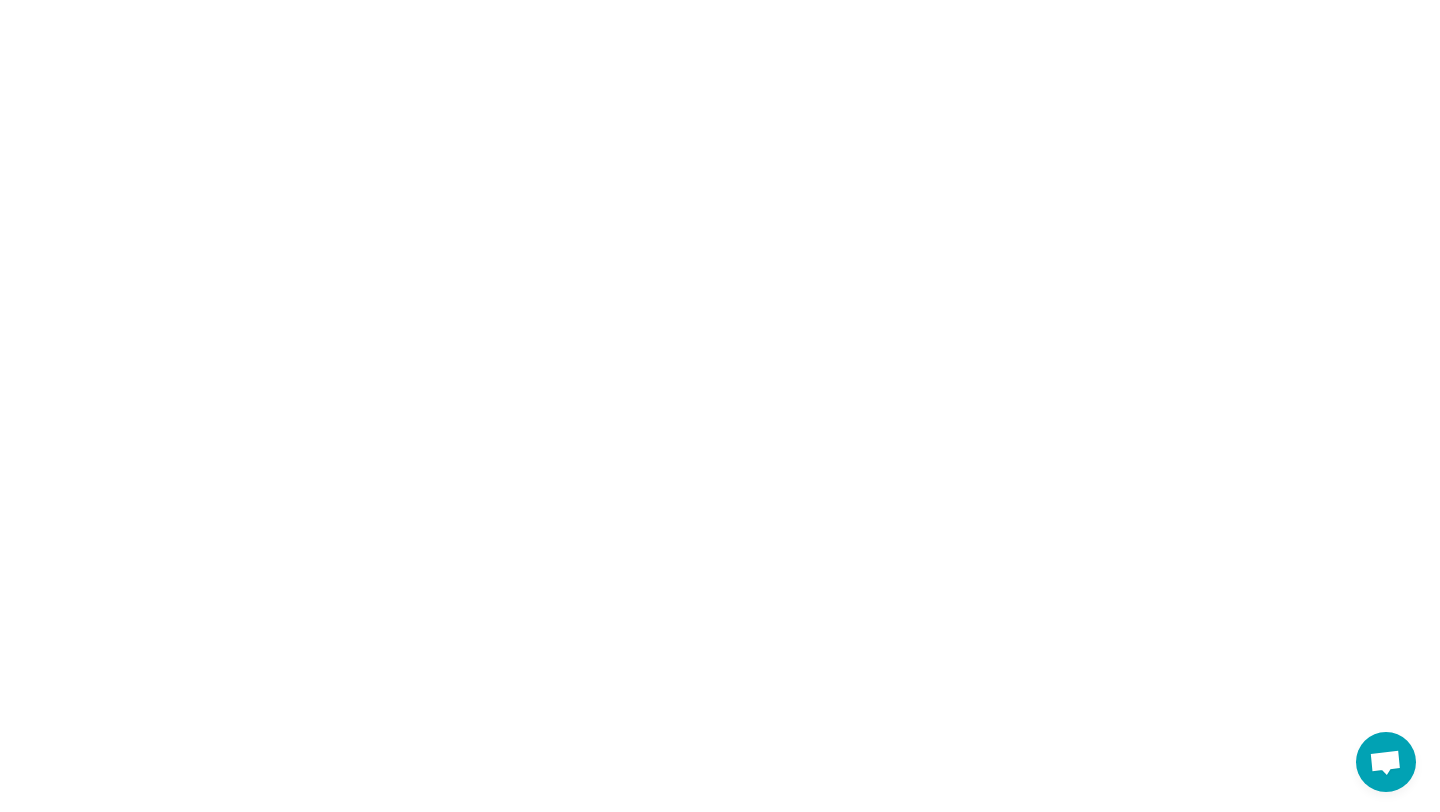 scroll, scrollTop: 0, scrollLeft: 0, axis: both 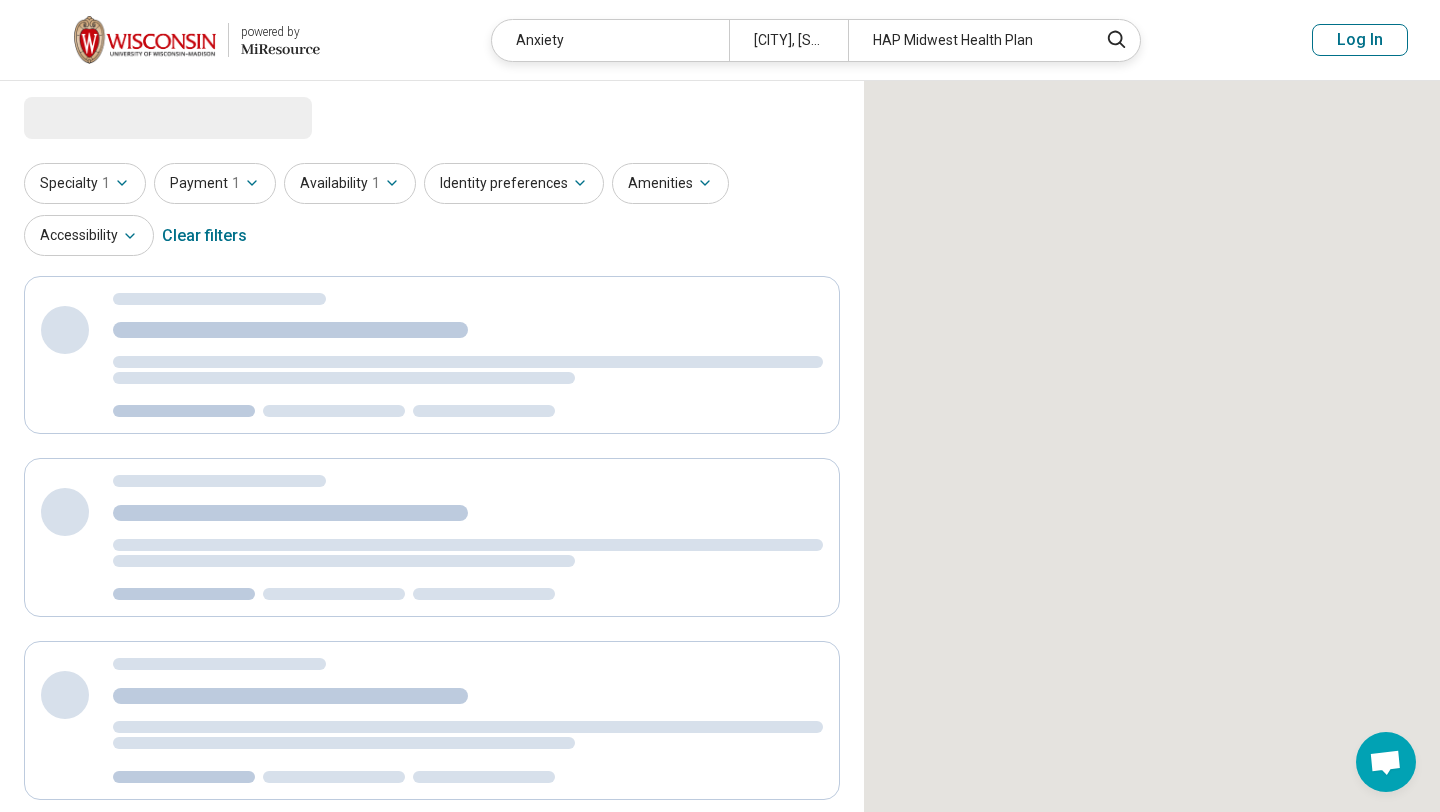 select on "***" 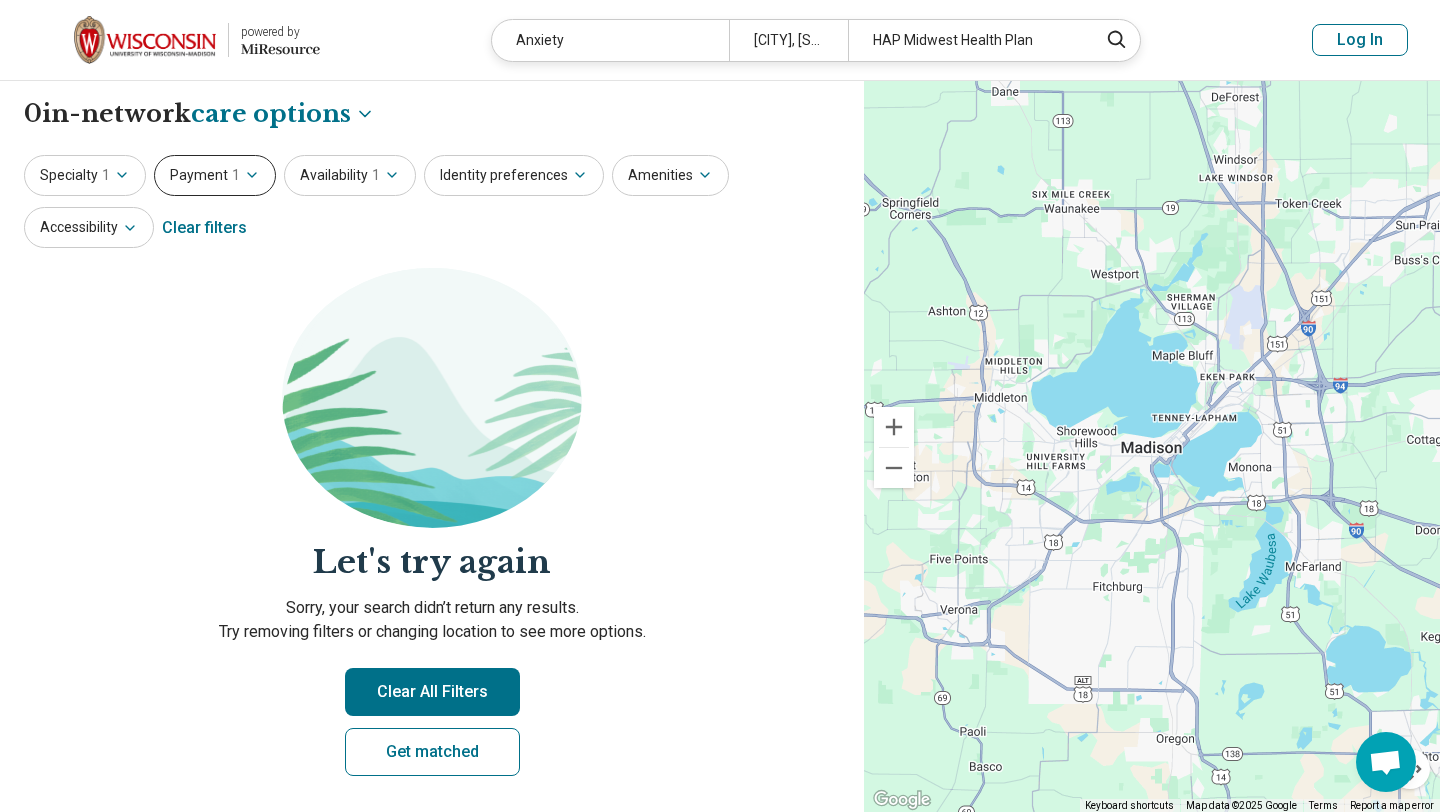 click on "Payment 1" at bounding box center [215, 175] 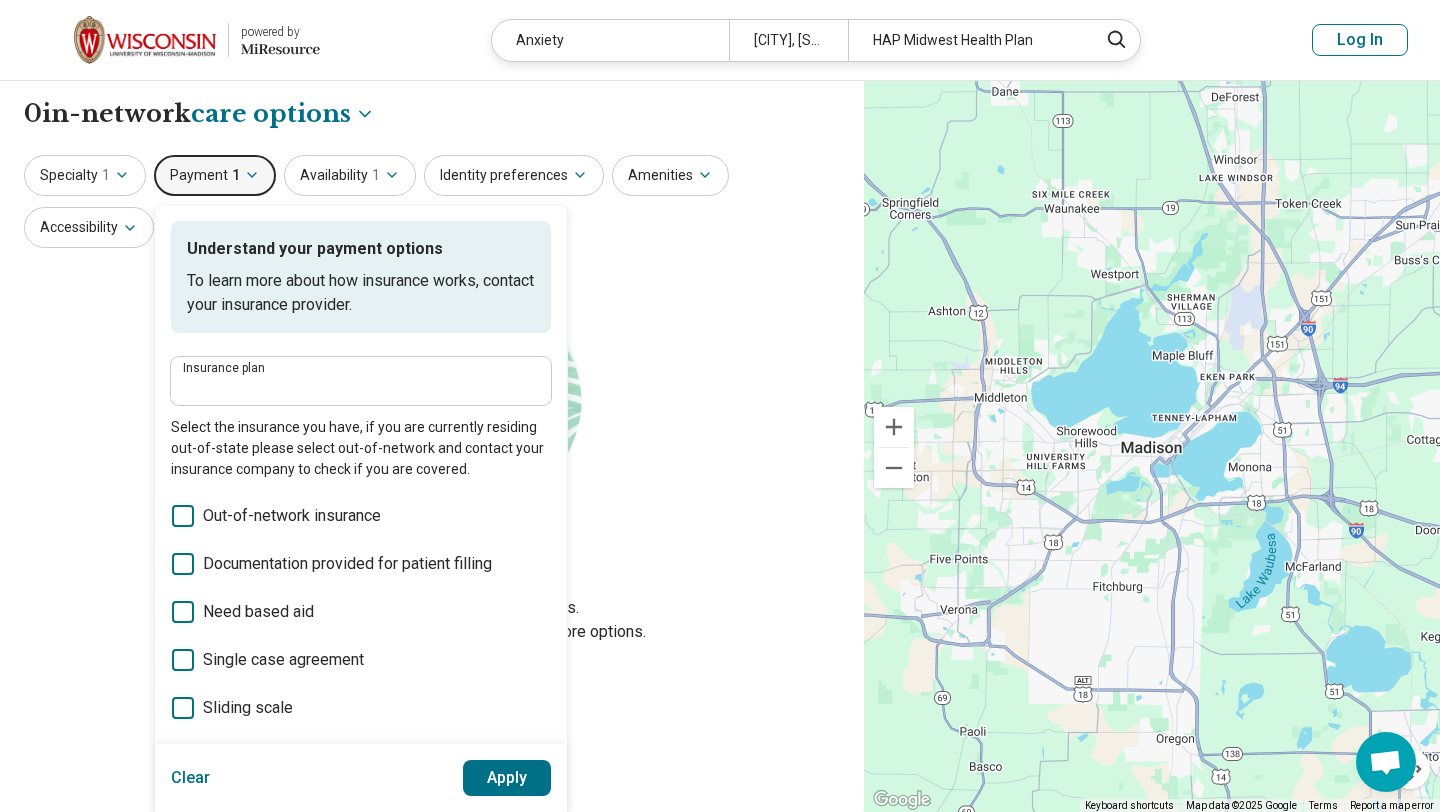 type on "**********" 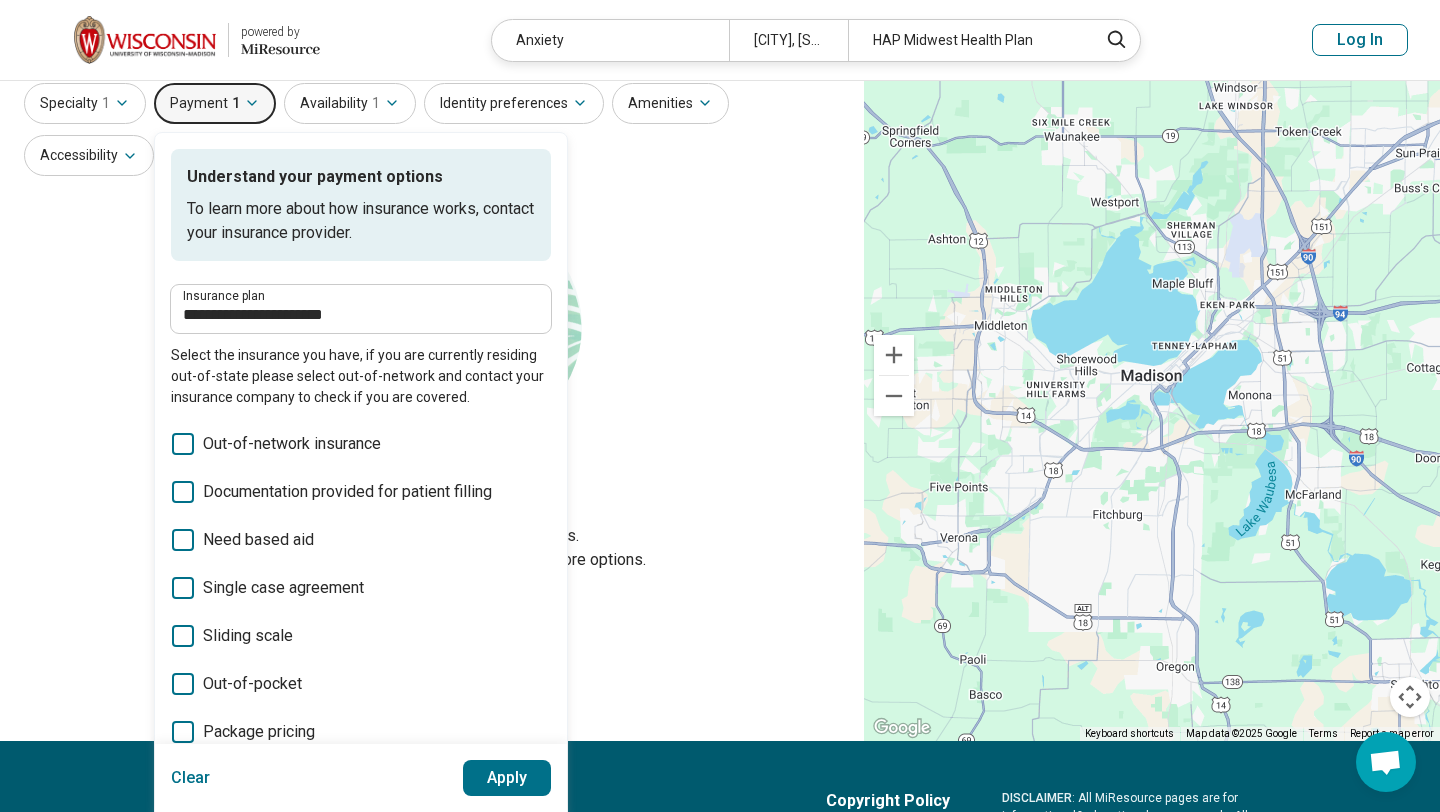 scroll, scrollTop: 0, scrollLeft: 0, axis: both 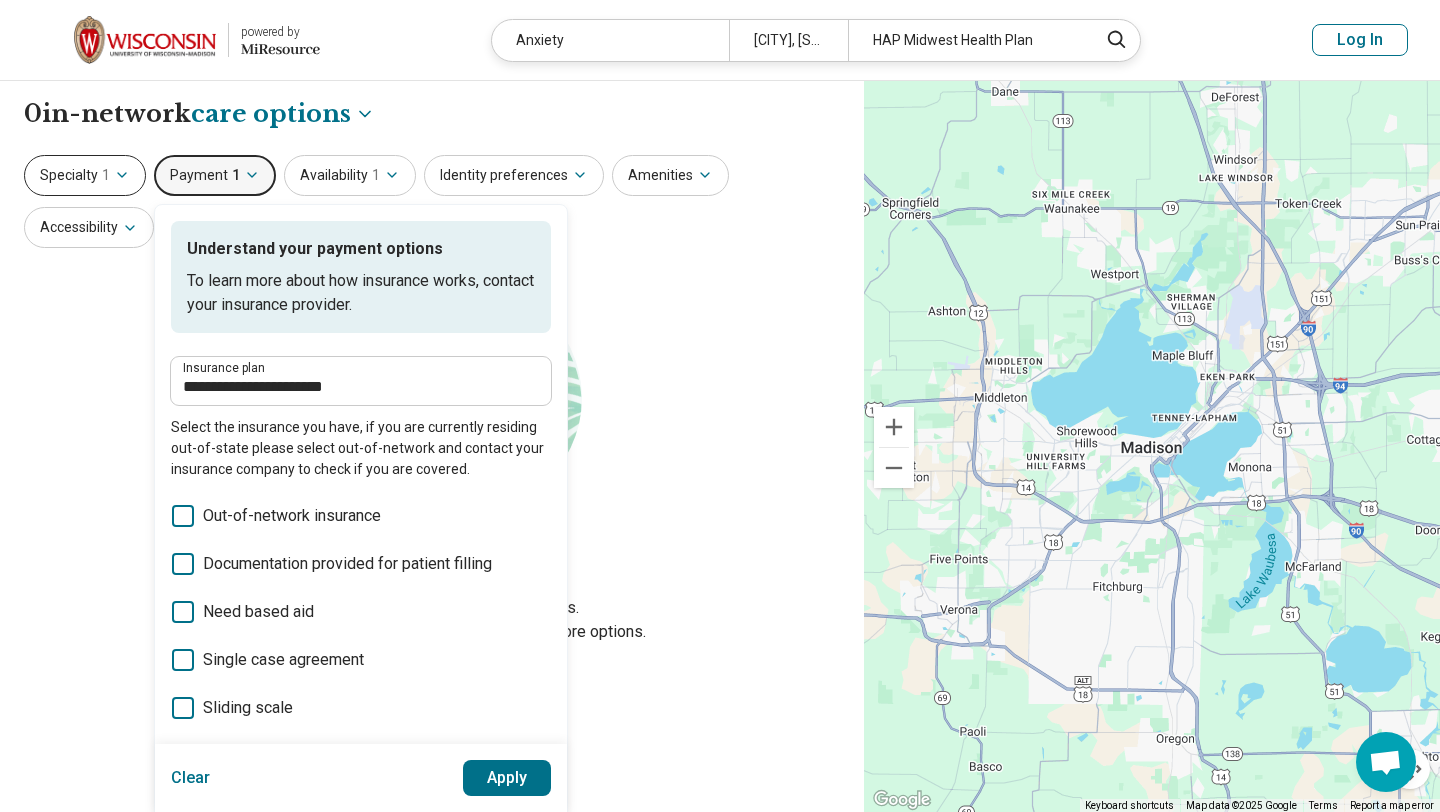 click on "Specialty 1" at bounding box center (85, 175) 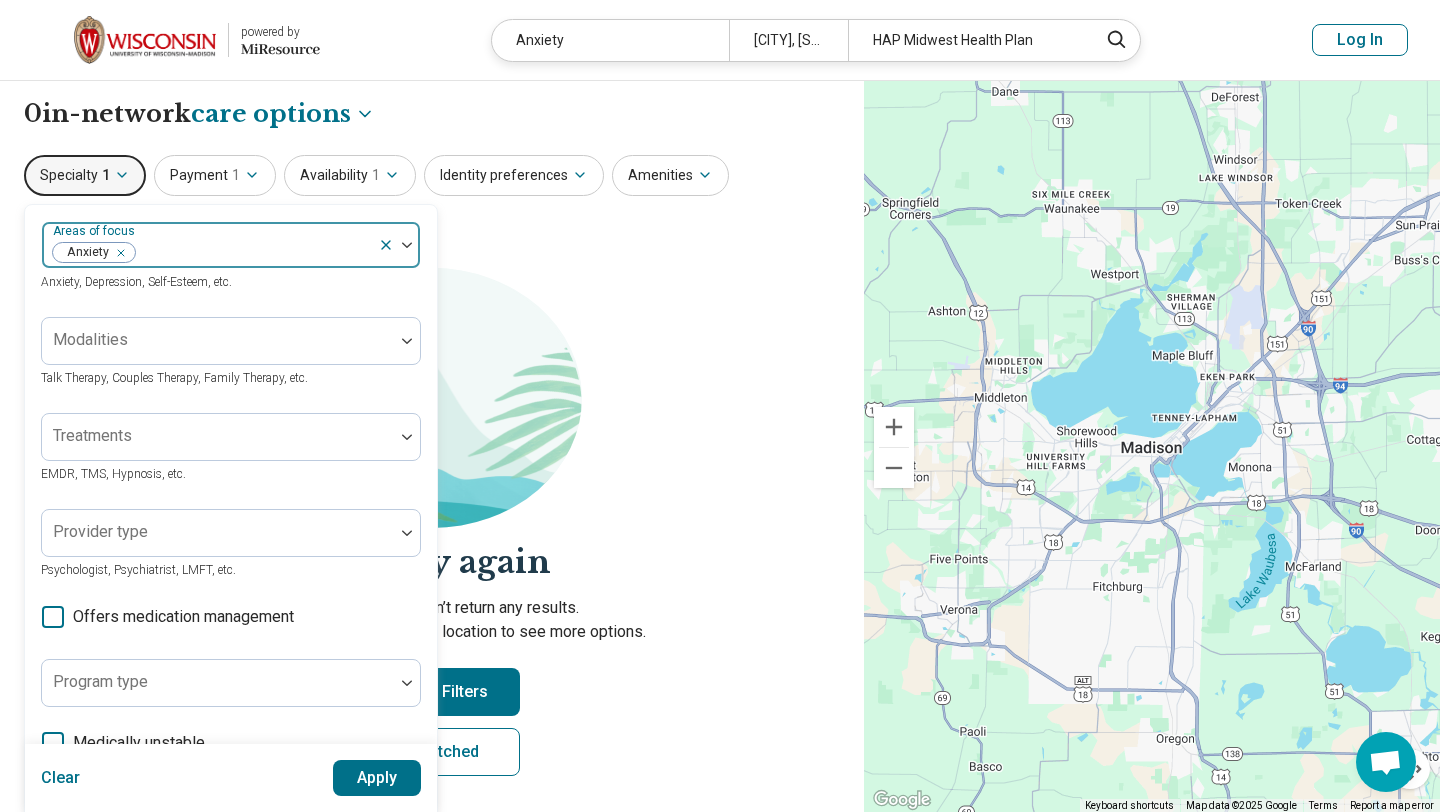 click 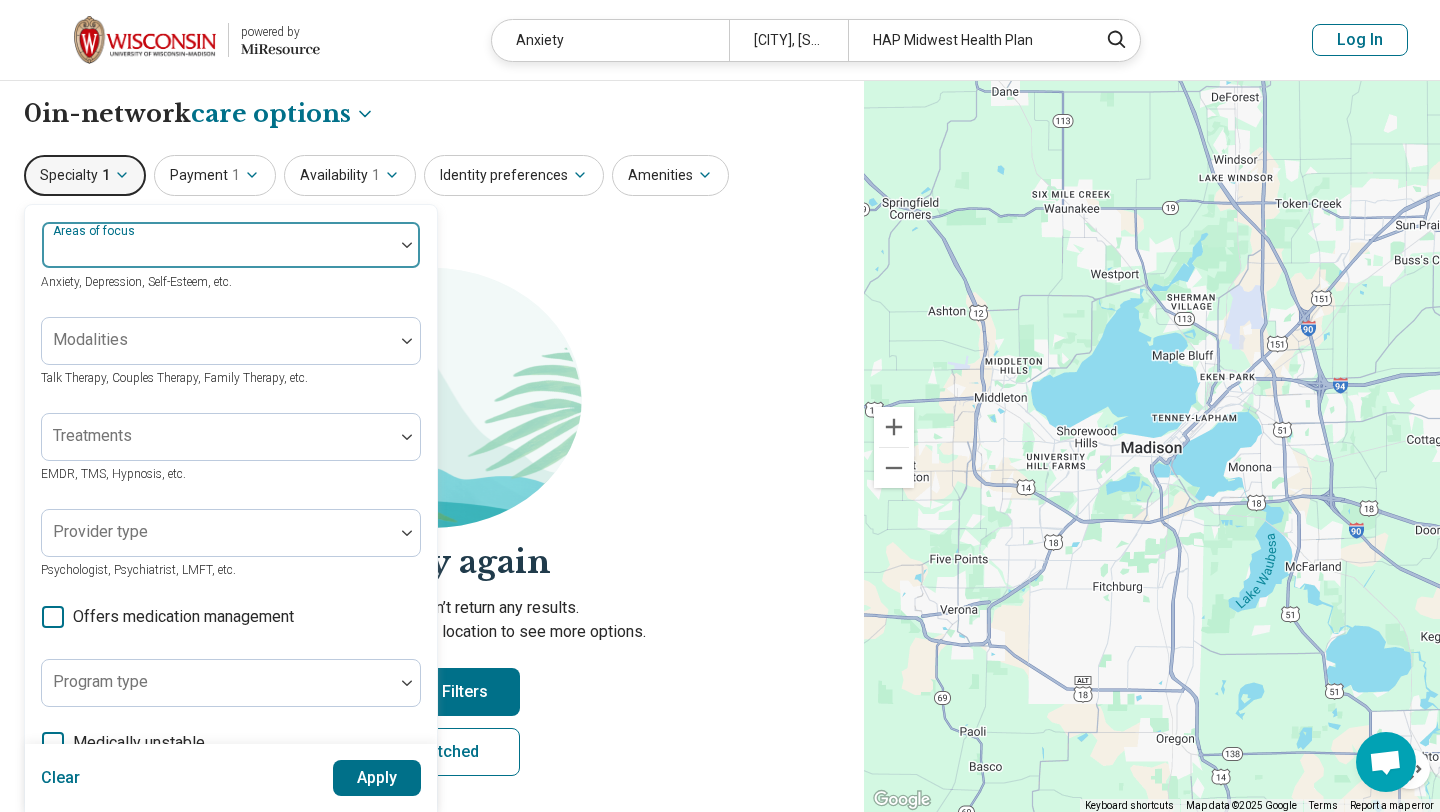 click on "Clear Apply" at bounding box center (231, 778) 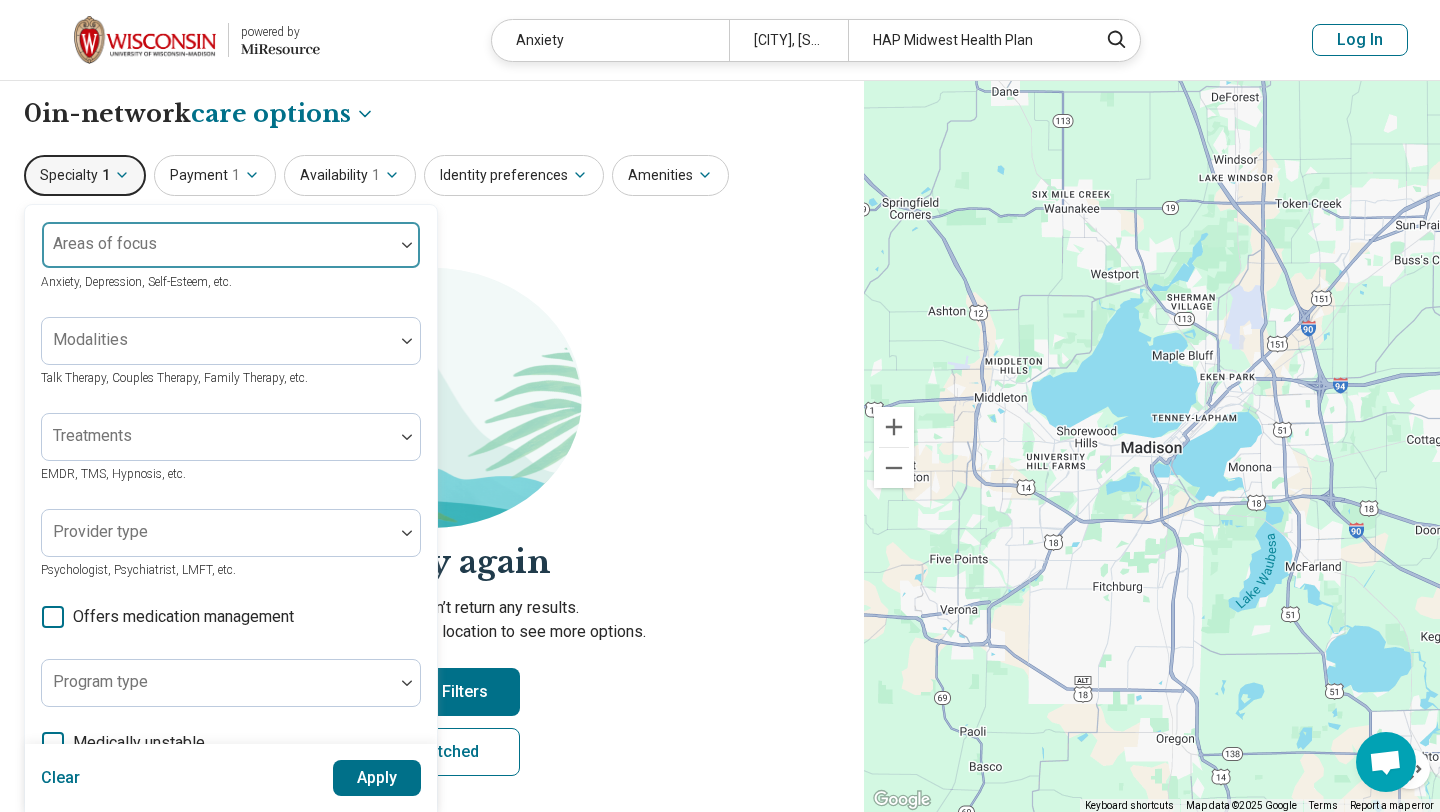 click on "Apply" at bounding box center (377, 778) 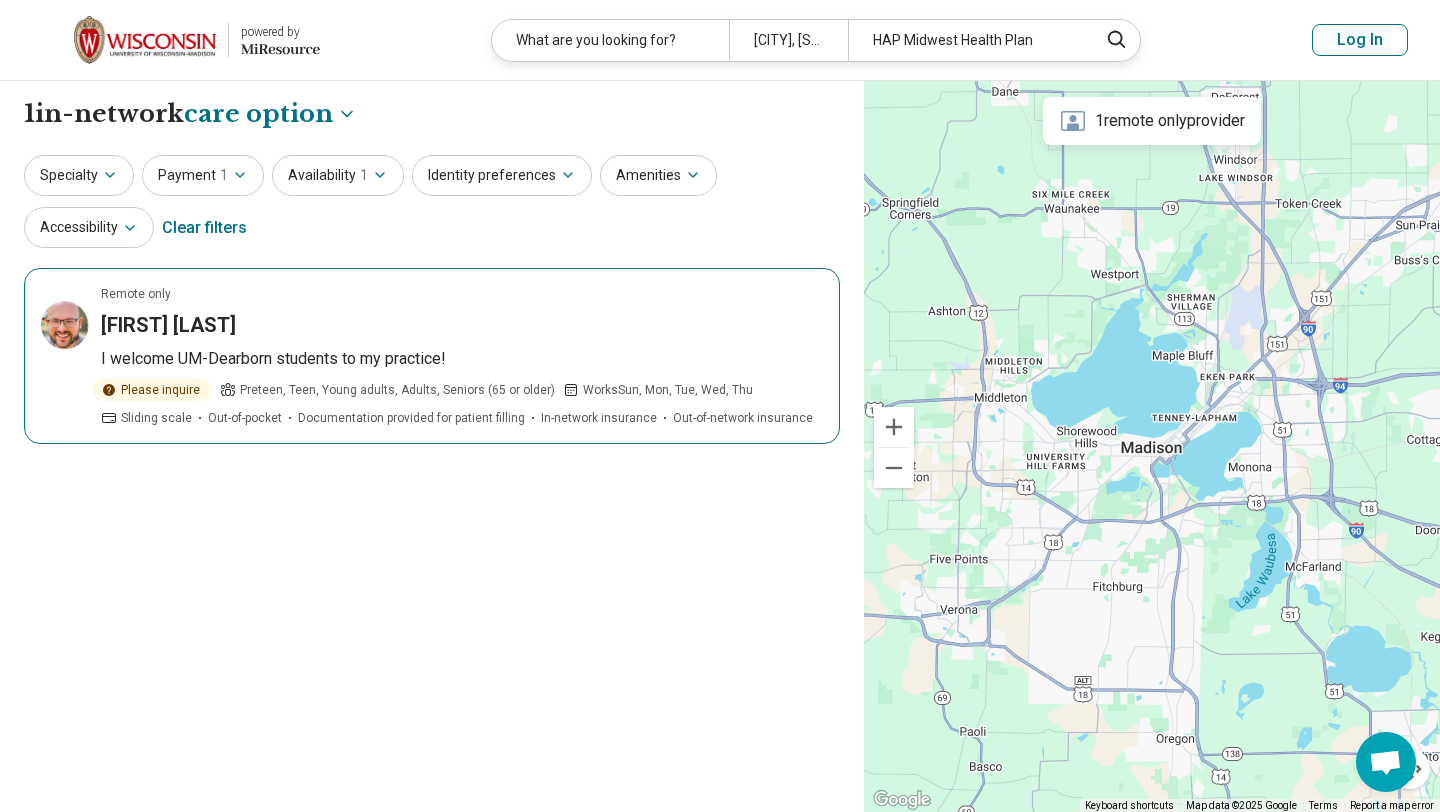 click on "[FIRST] [LAST]" at bounding box center [462, 325] 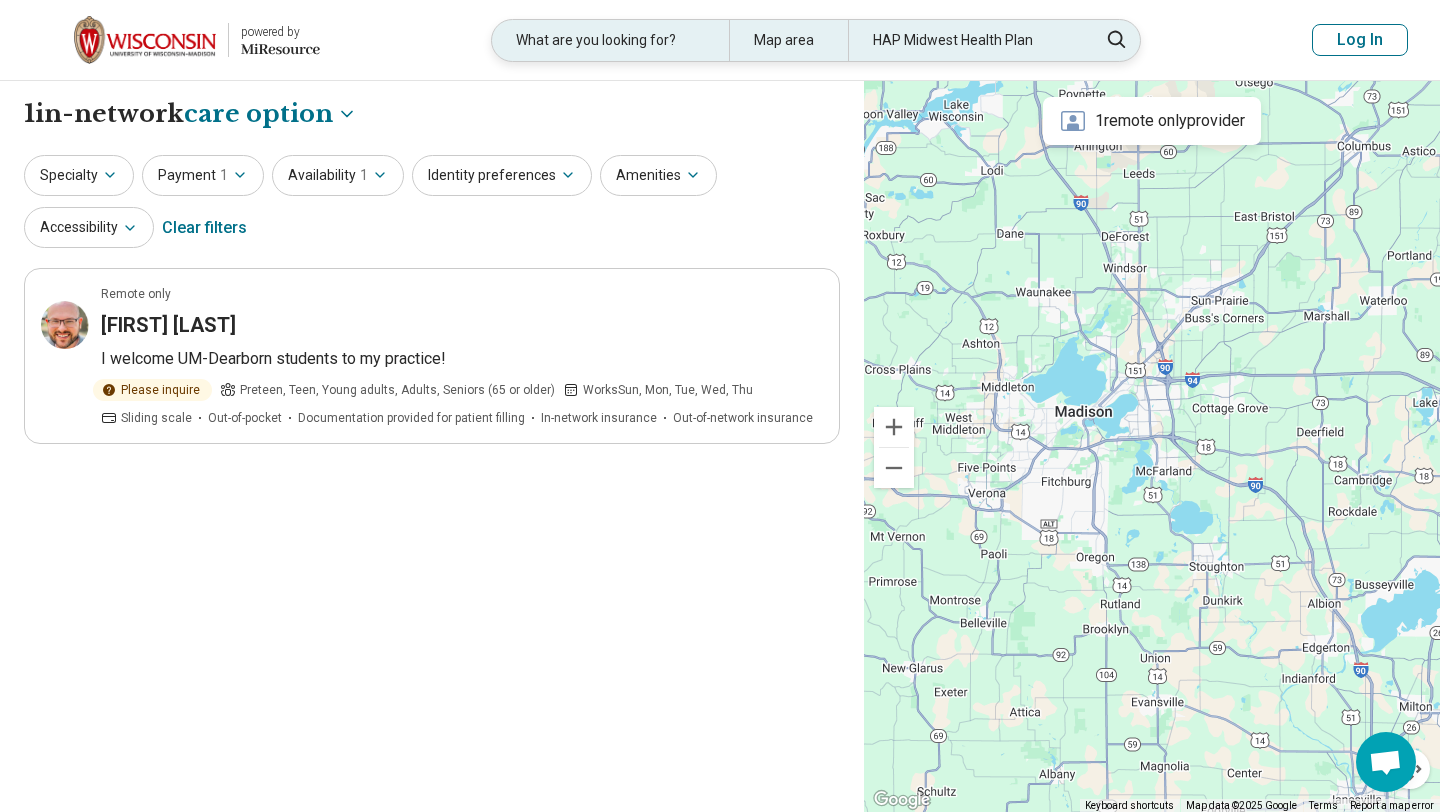 click on "HAP Midwest Health Plan" at bounding box center (966, 40) 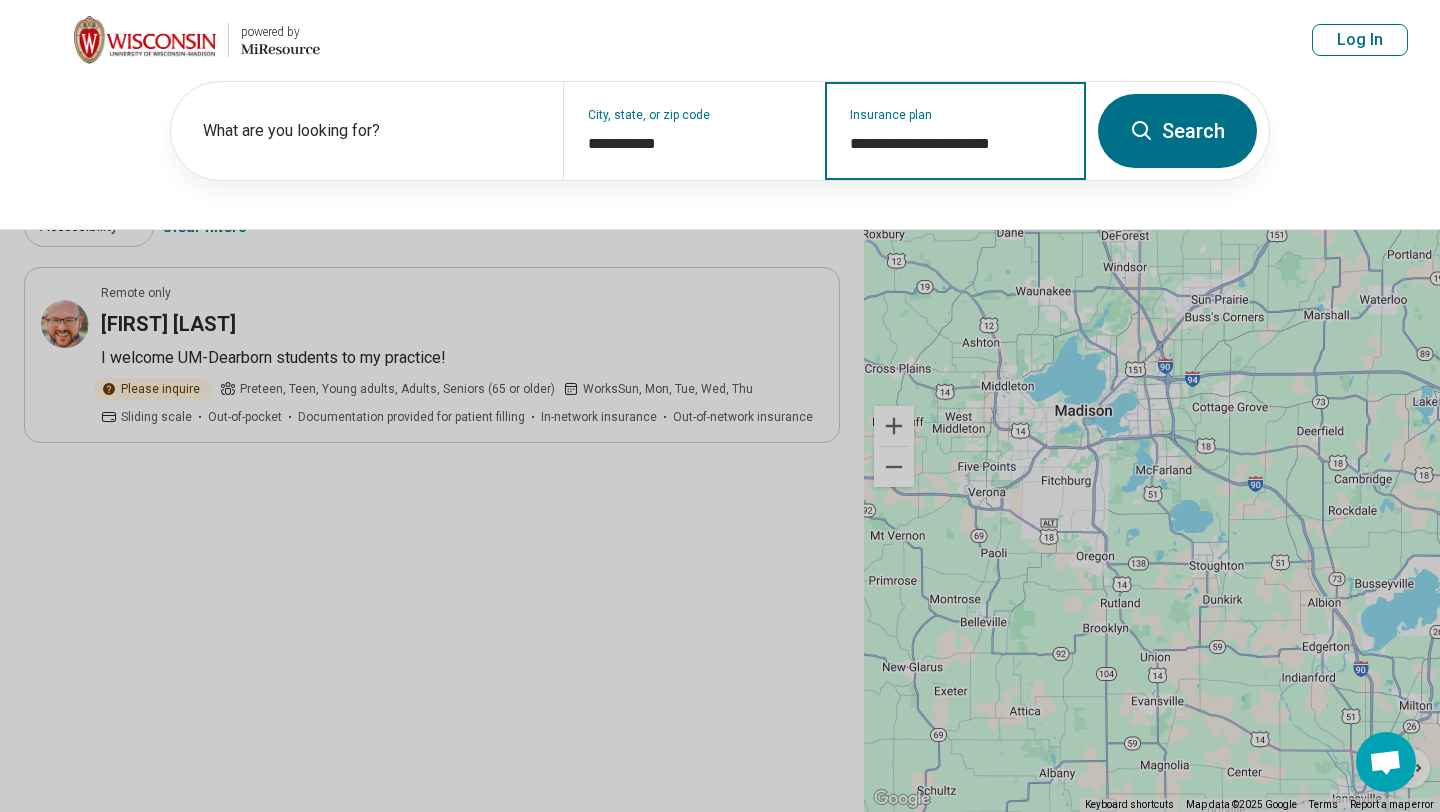click on "**********" at bounding box center (956, 144) 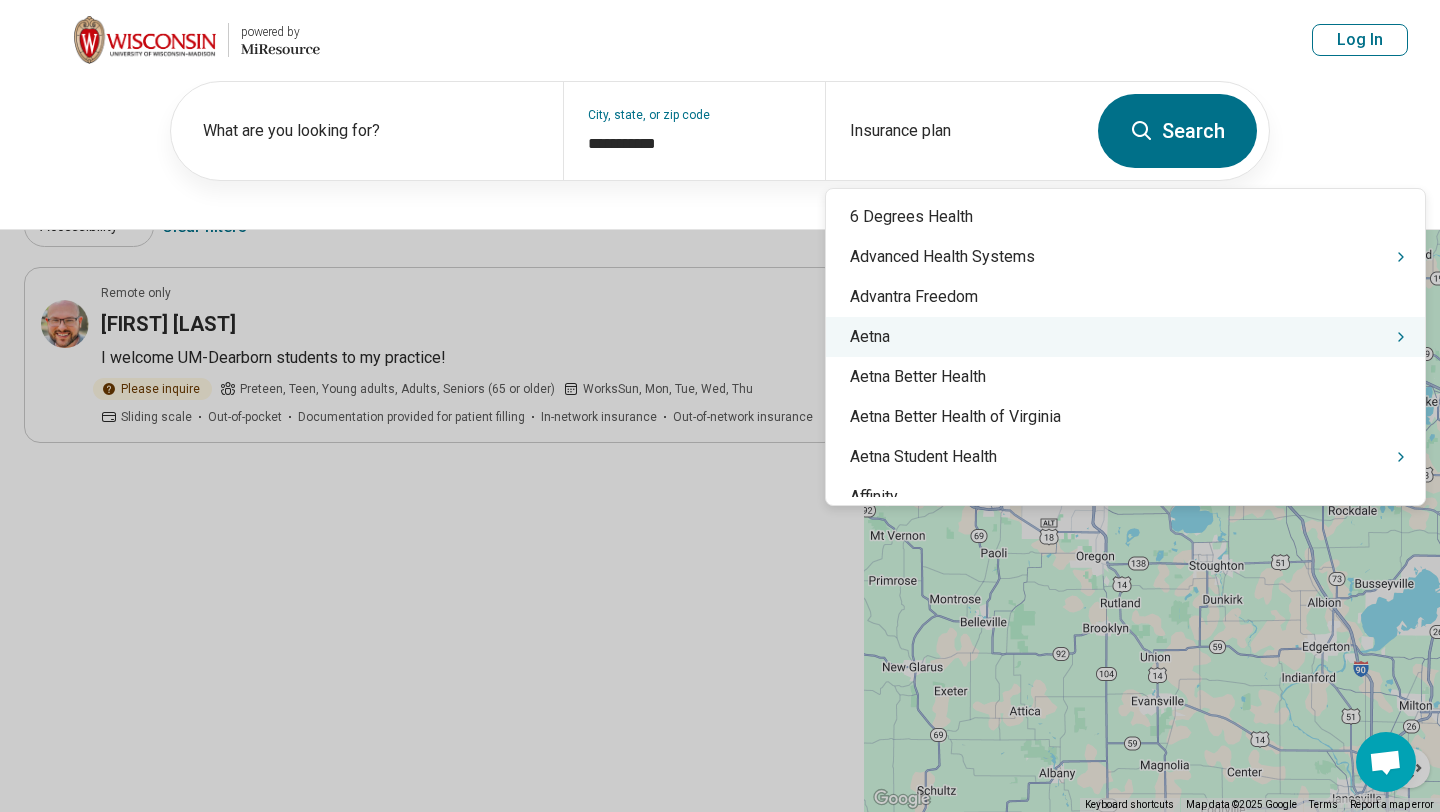 click on "Aetna" at bounding box center [1125, 337] 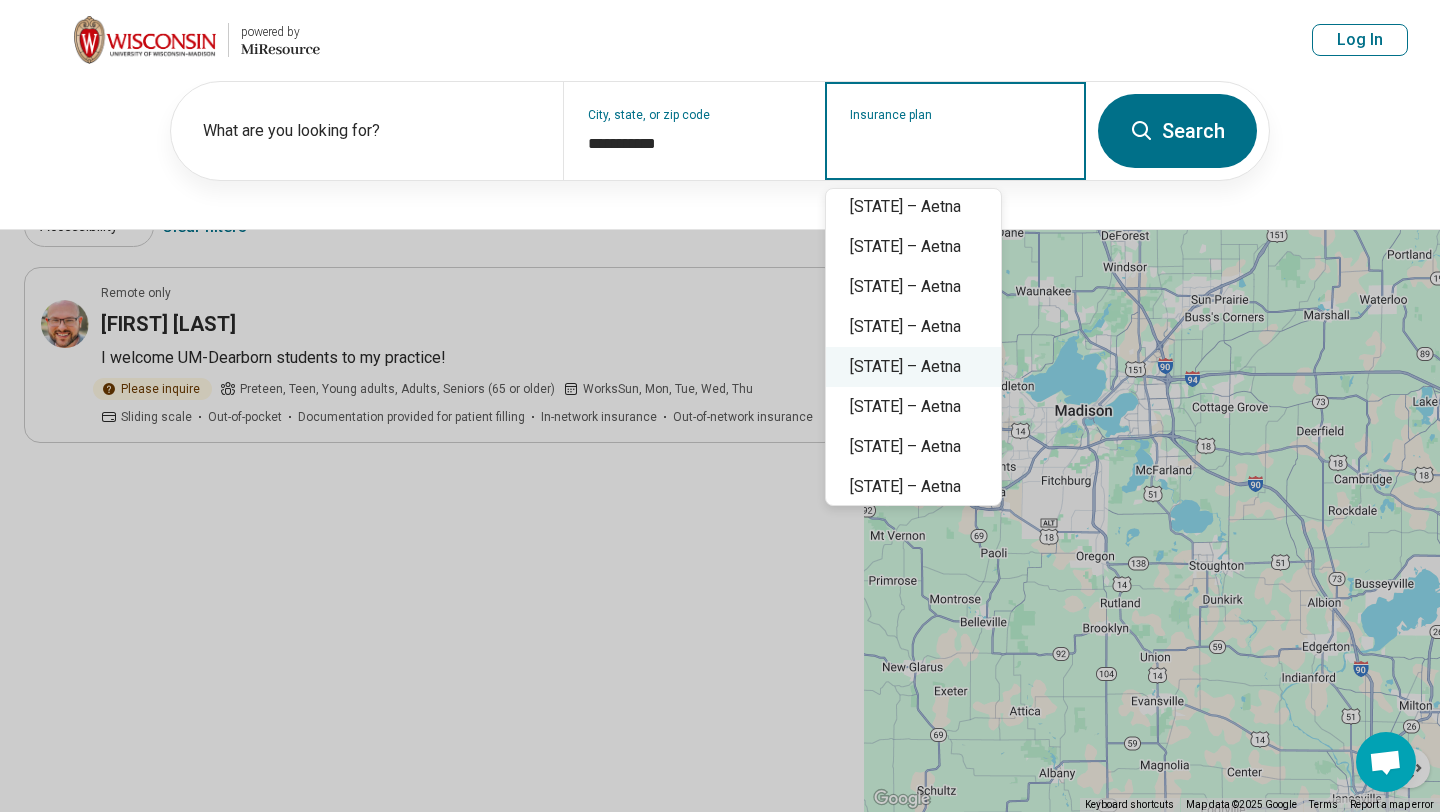 scroll, scrollTop: 640, scrollLeft: 0, axis: vertical 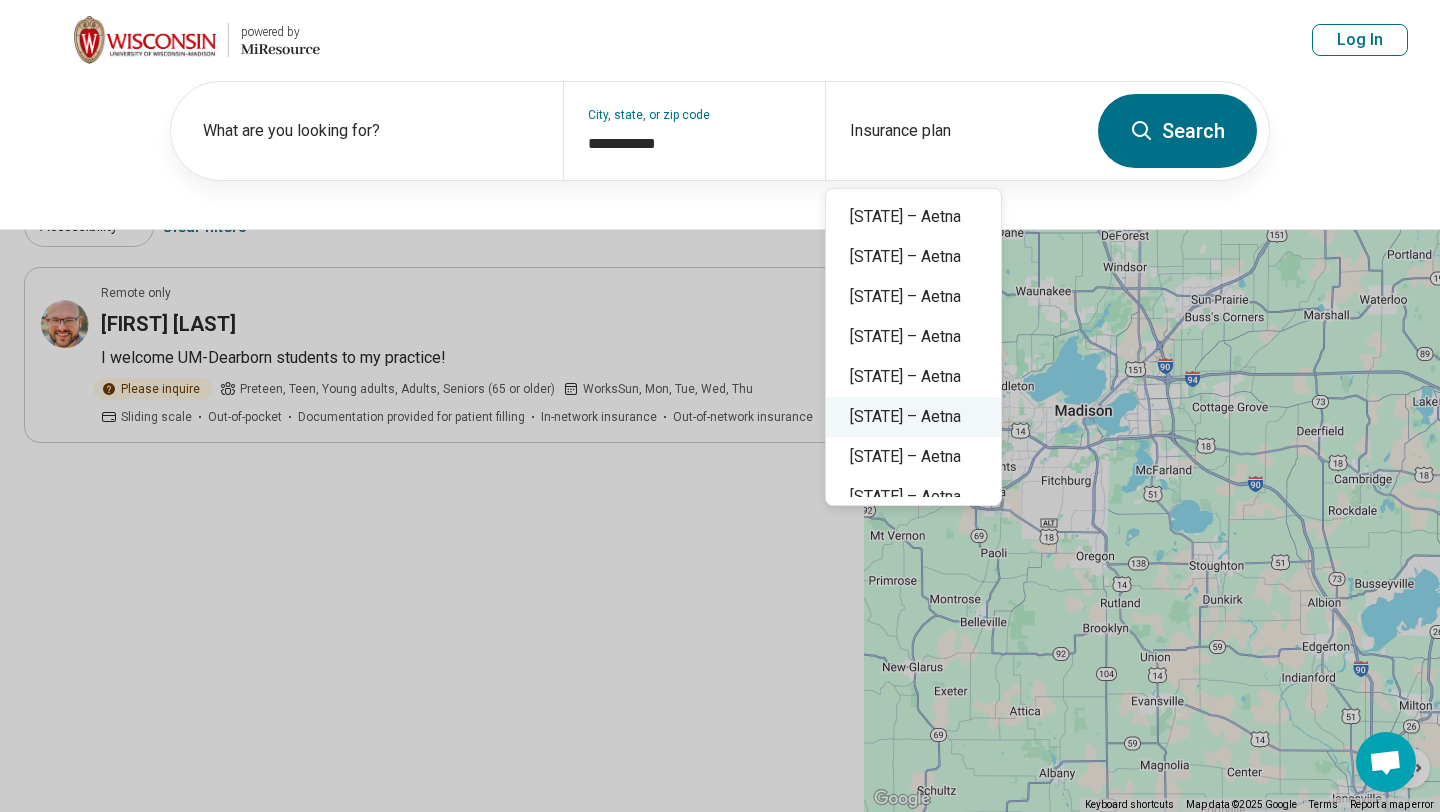 click on "[STATE] – Aetna" at bounding box center (913, 417) 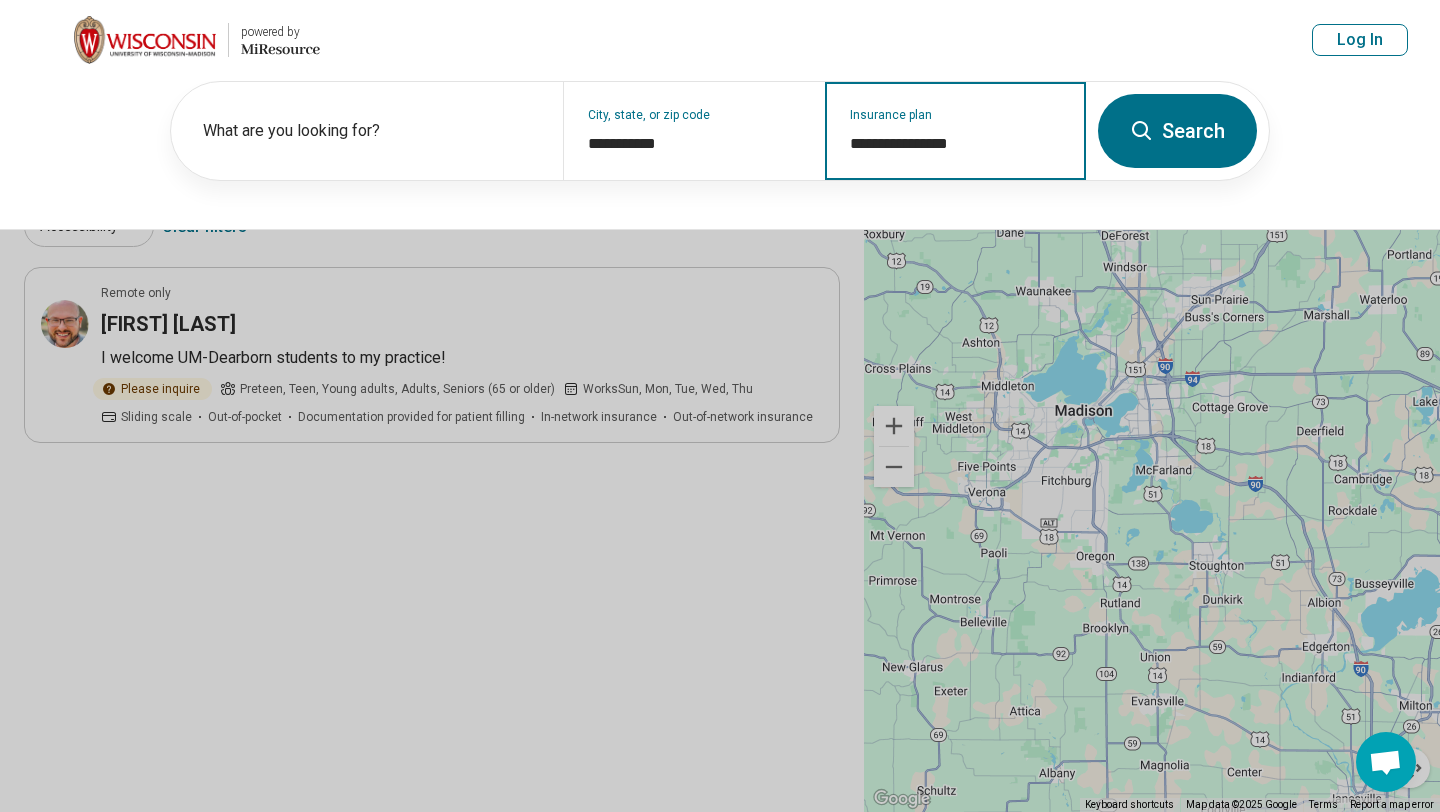 type on "**********" 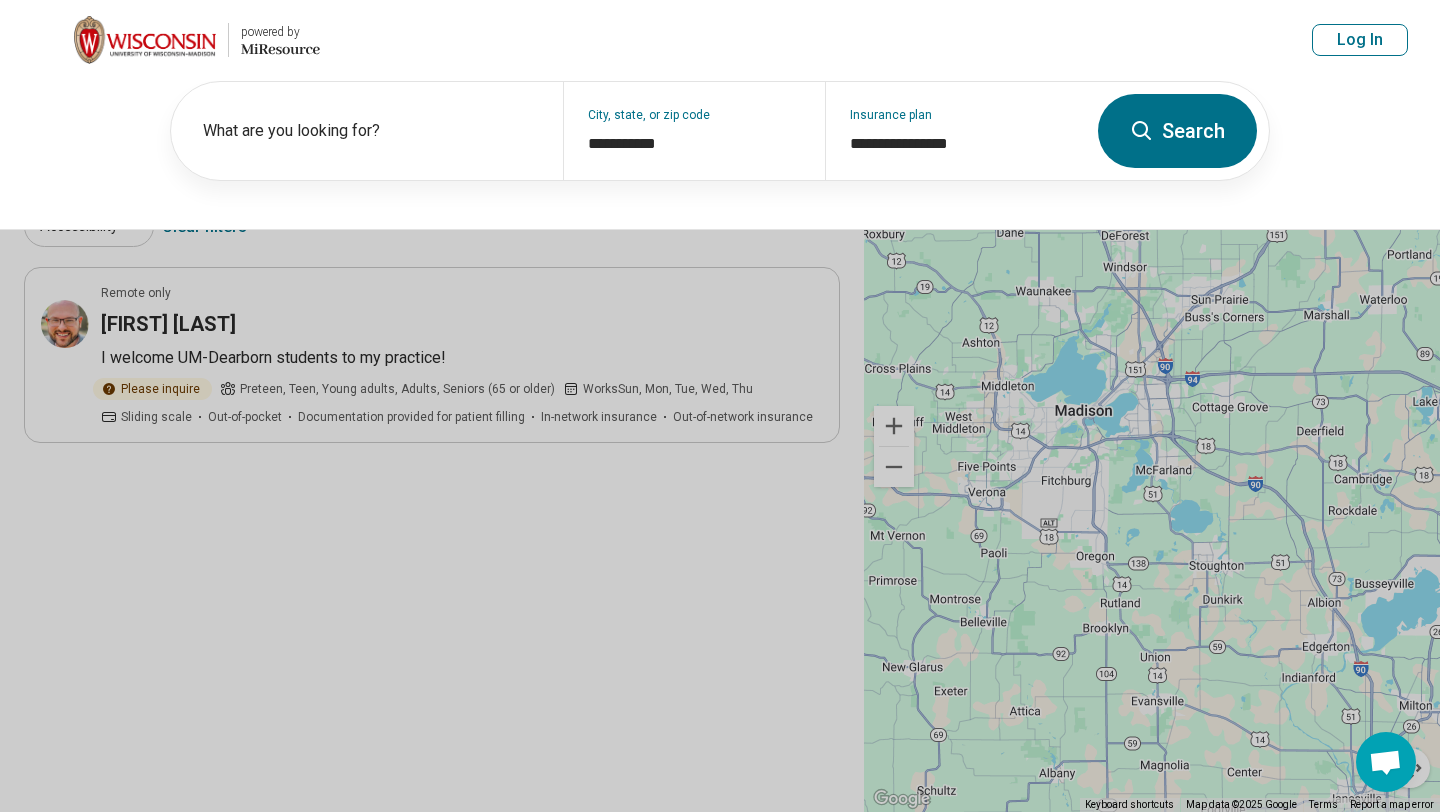 click on "Search" at bounding box center [1177, 131] 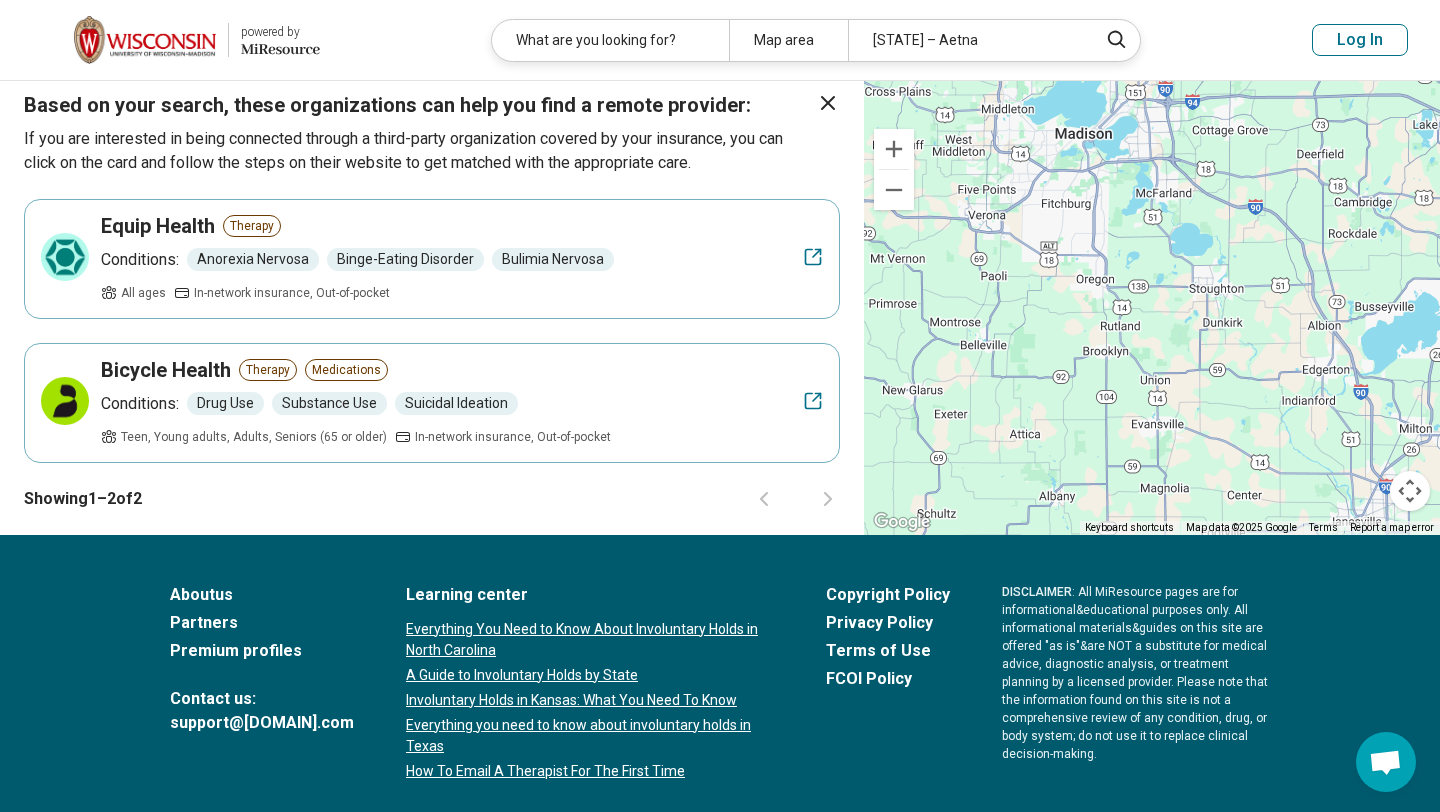 scroll, scrollTop: 1297, scrollLeft: 0, axis: vertical 